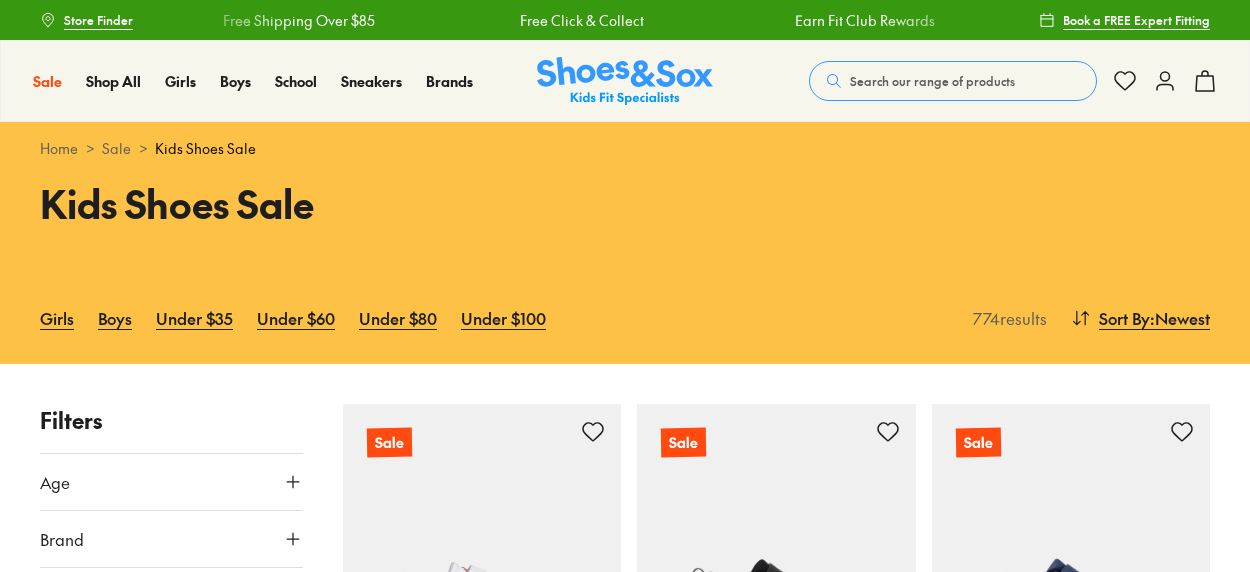 scroll, scrollTop: 0, scrollLeft: 0, axis: both 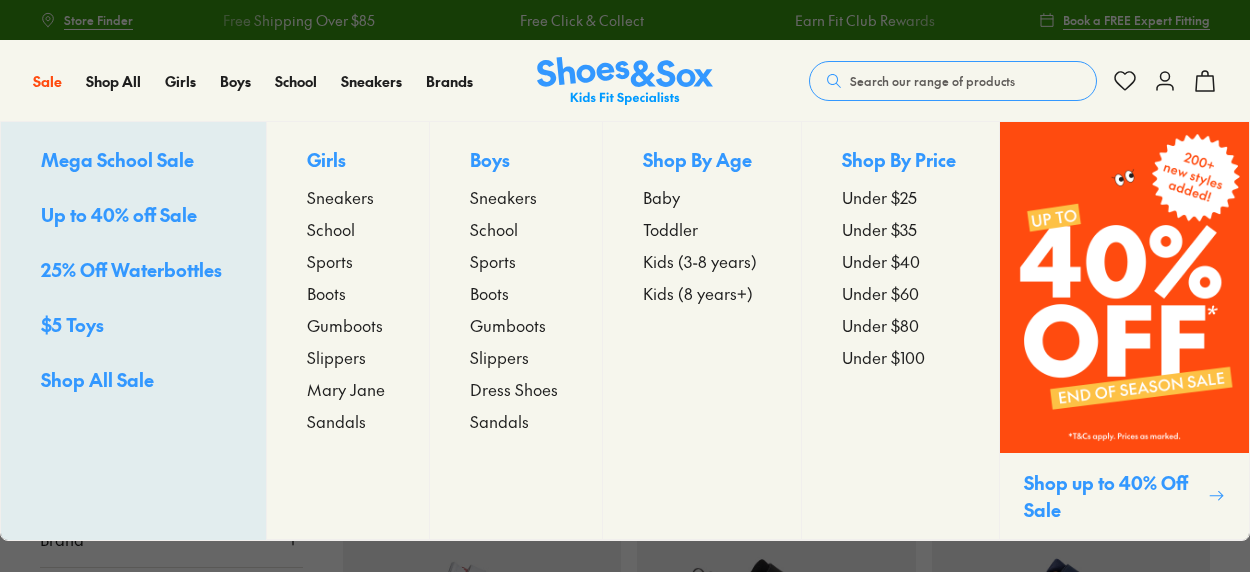 click on "Sneakers" at bounding box center (340, 197) 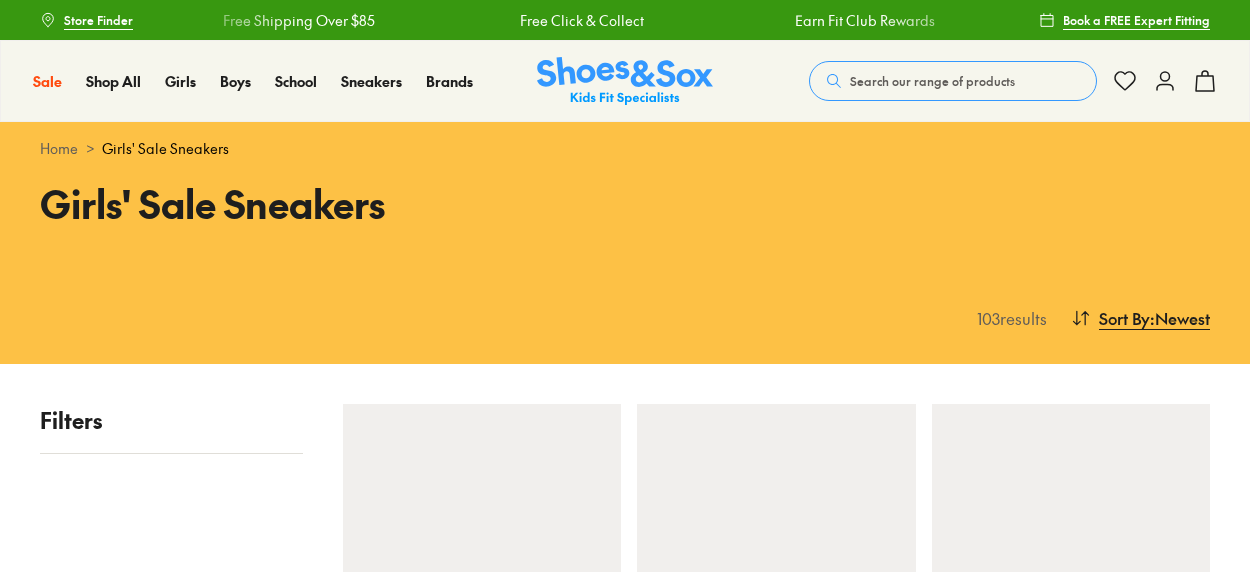 scroll, scrollTop: 0, scrollLeft: 0, axis: both 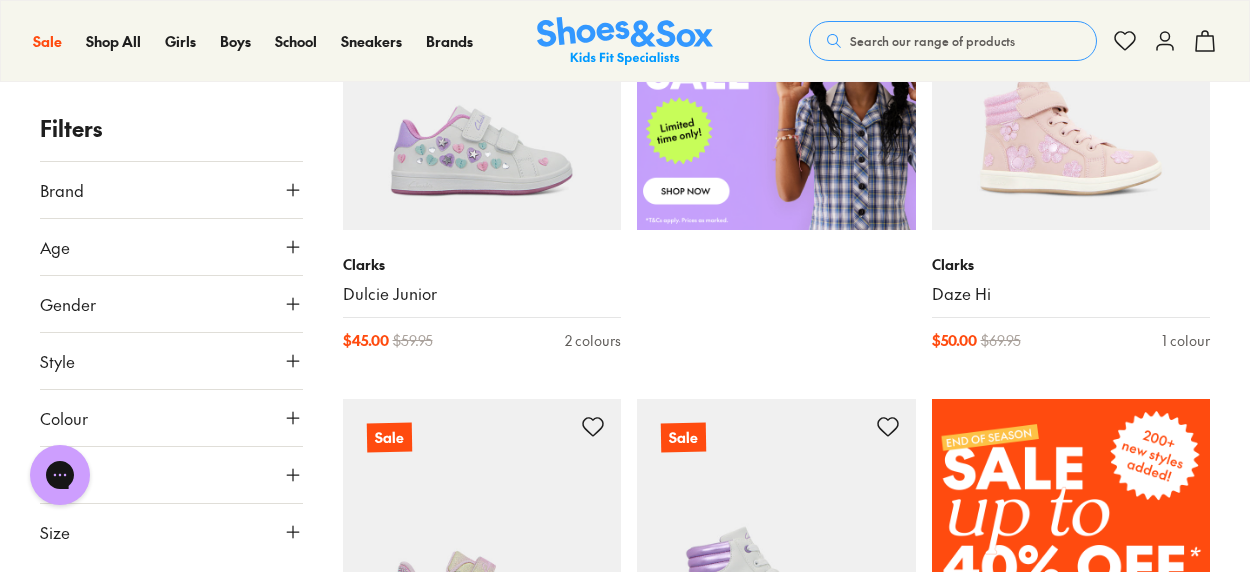 click 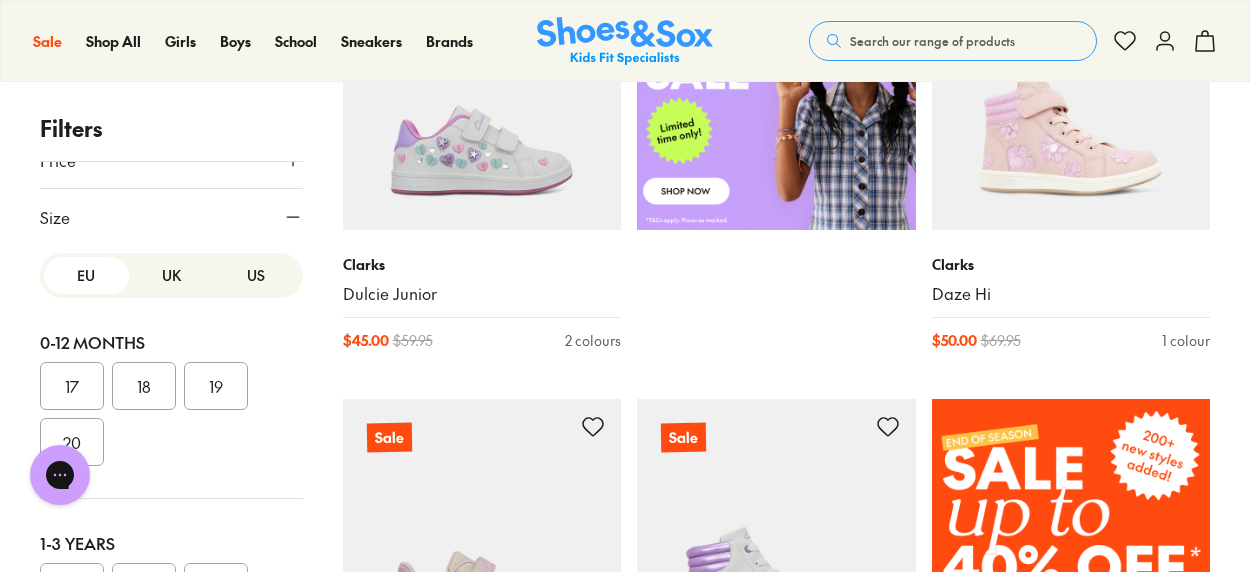 scroll, scrollTop: 361, scrollLeft: 0, axis: vertical 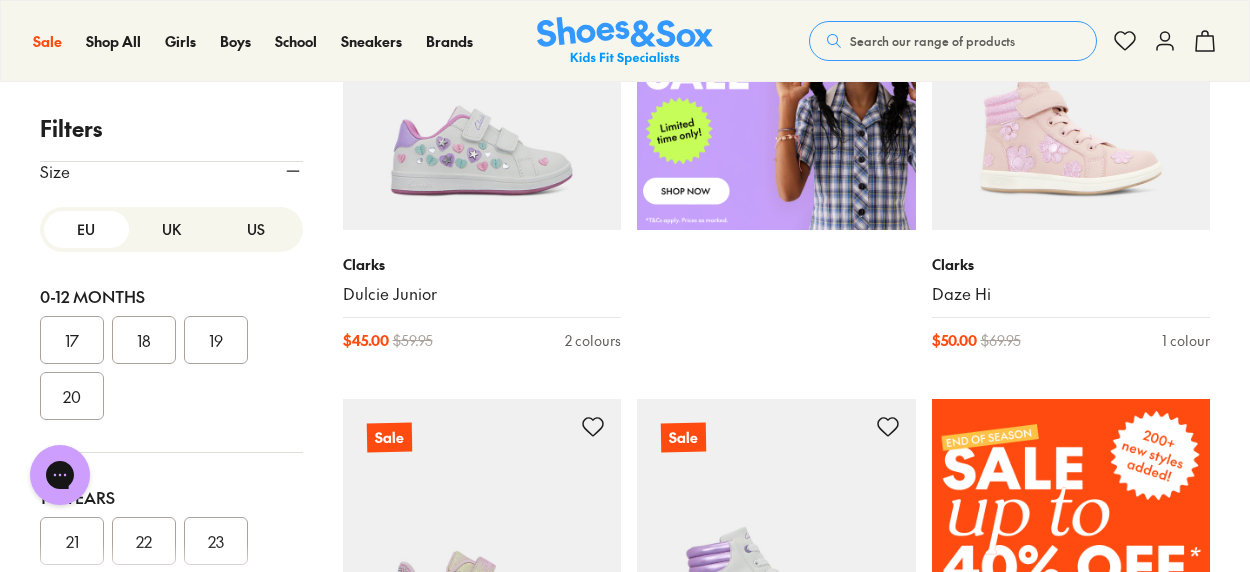 click on "US" at bounding box center [256, 229] 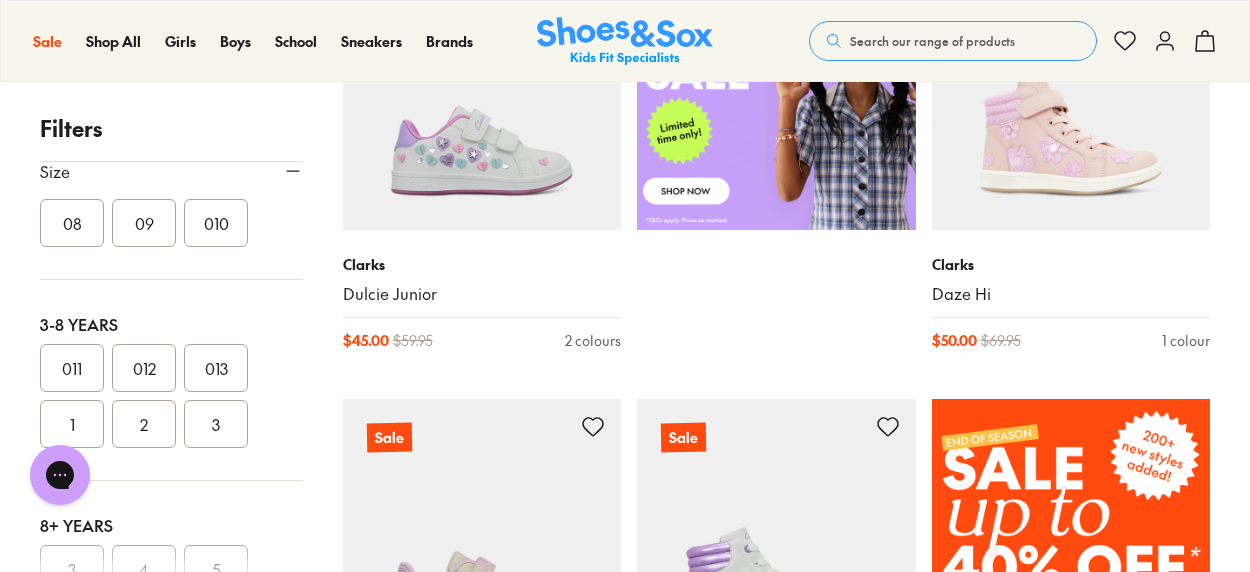 scroll, scrollTop: 400, scrollLeft: 0, axis: vertical 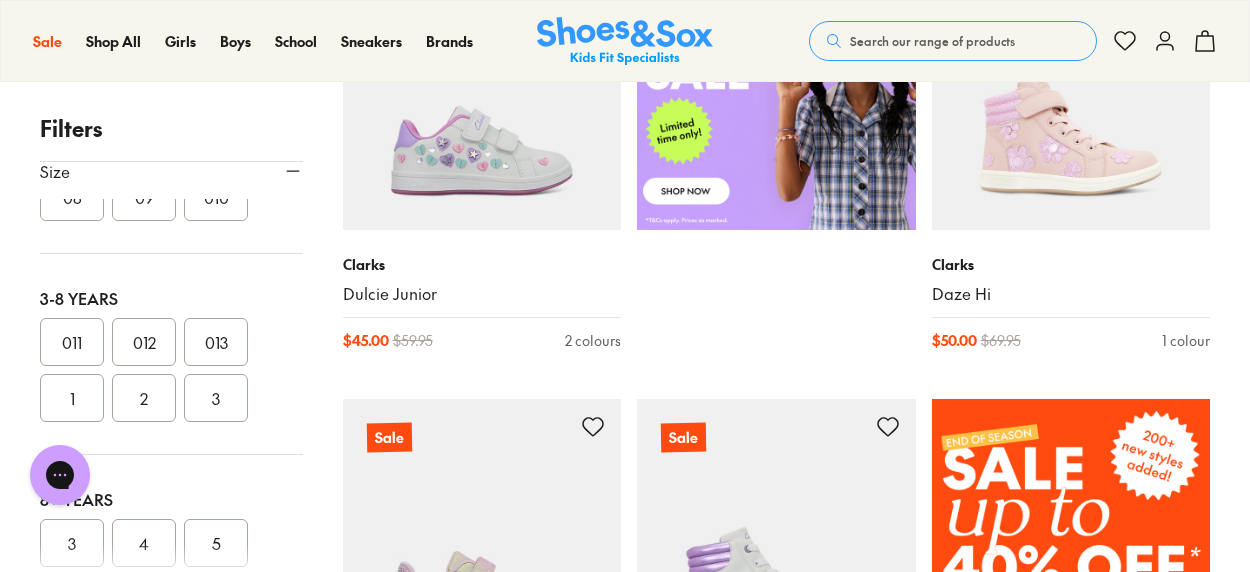 click on "1" at bounding box center [72, 398] 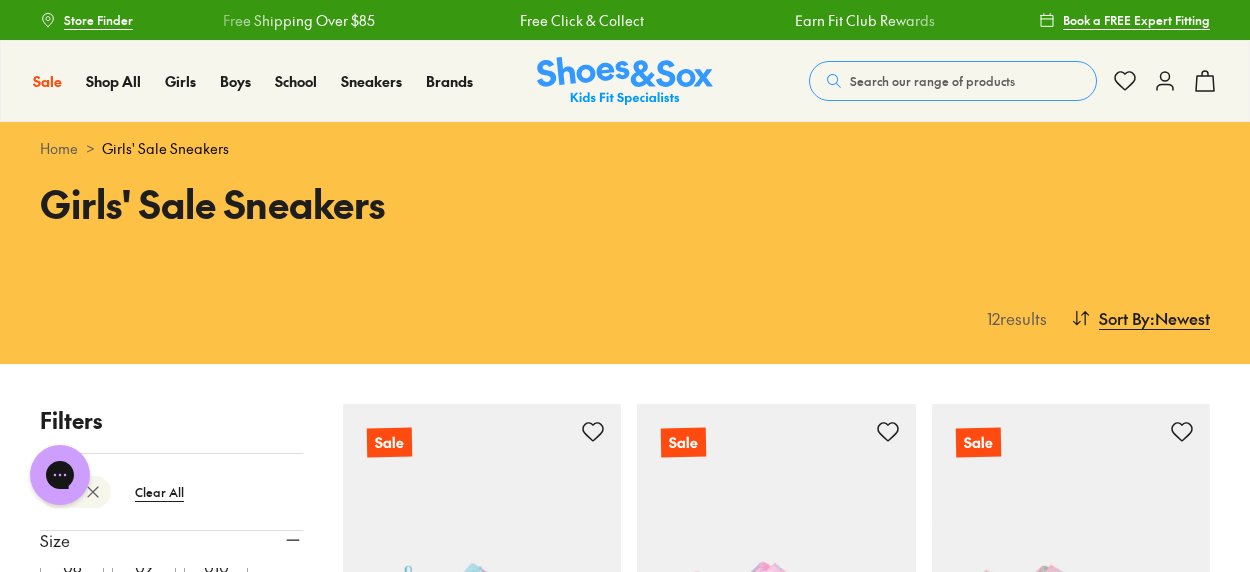 scroll, scrollTop: 400, scrollLeft: 0, axis: vertical 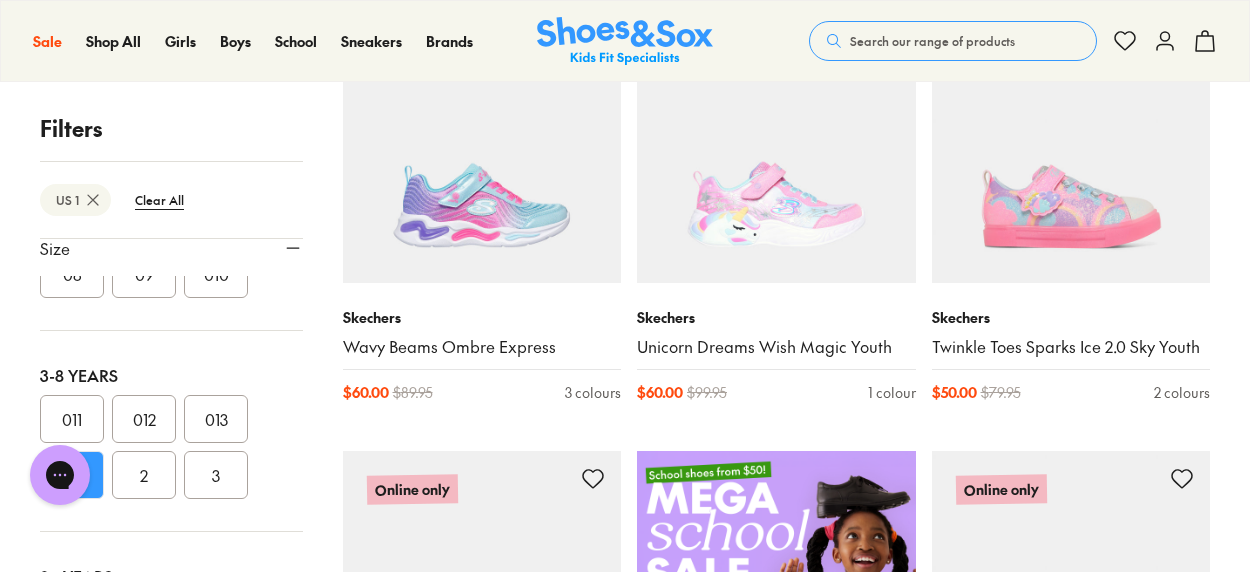 click on "013" at bounding box center (216, 419) 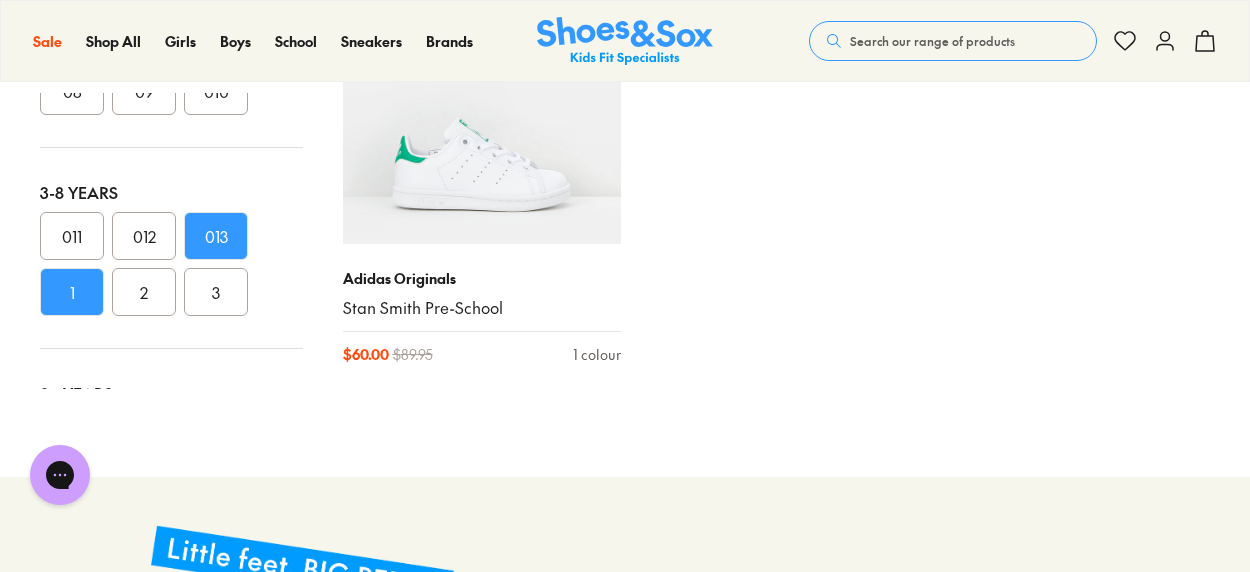 scroll, scrollTop: 4064, scrollLeft: 0, axis: vertical 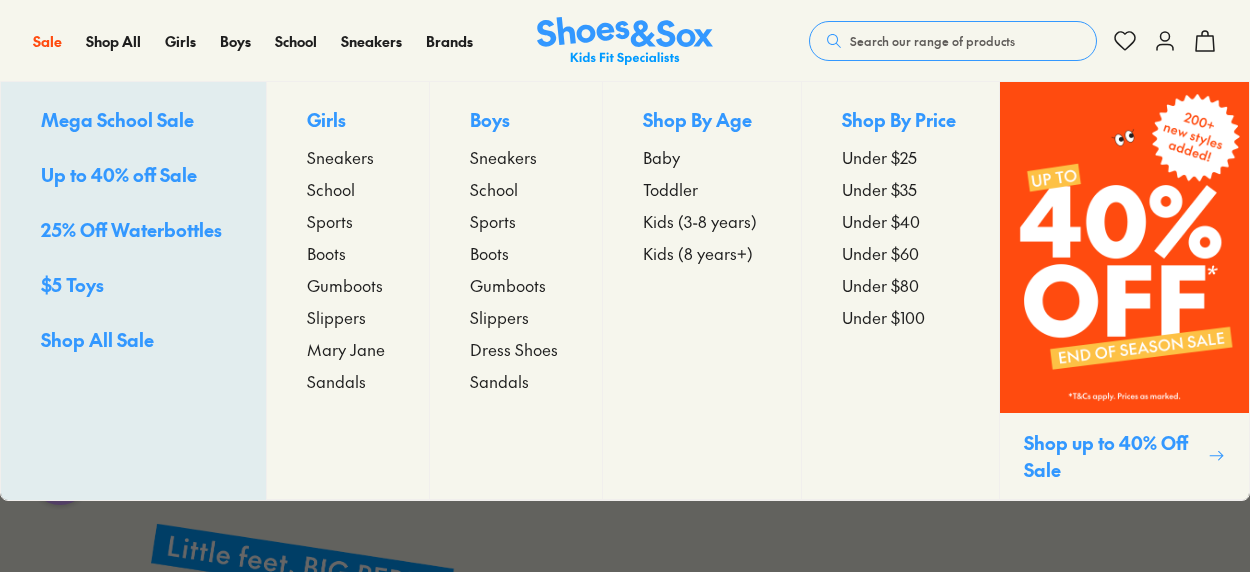 click on "Sports" at bounding box center [330, 221] 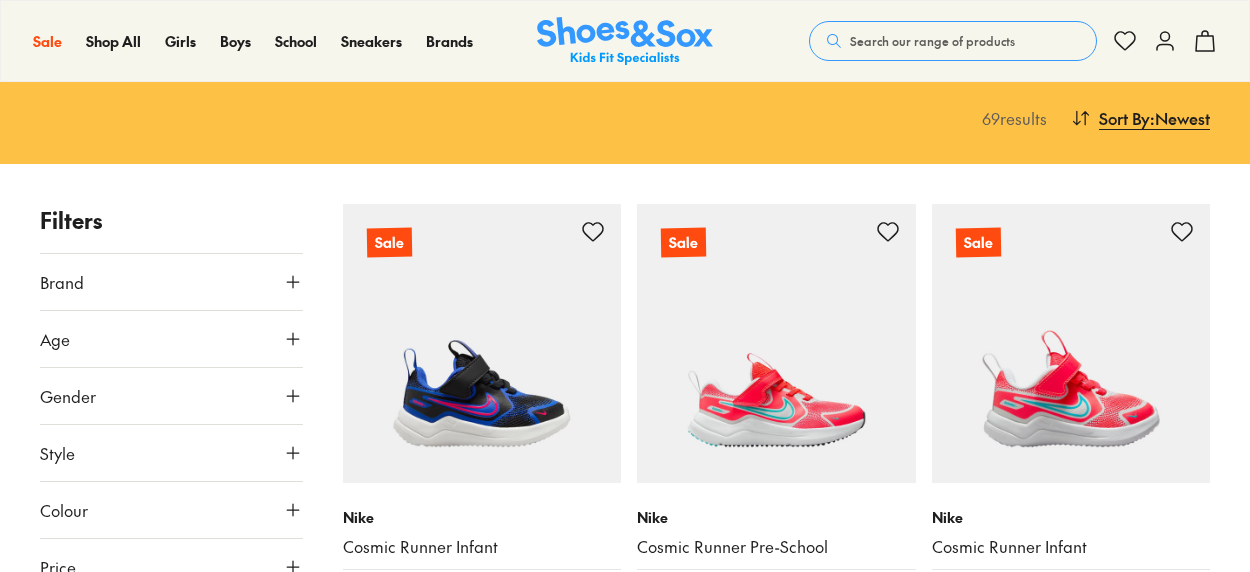 scroll, scrollTop: 200, scrollLeft: 0, axis: vertical 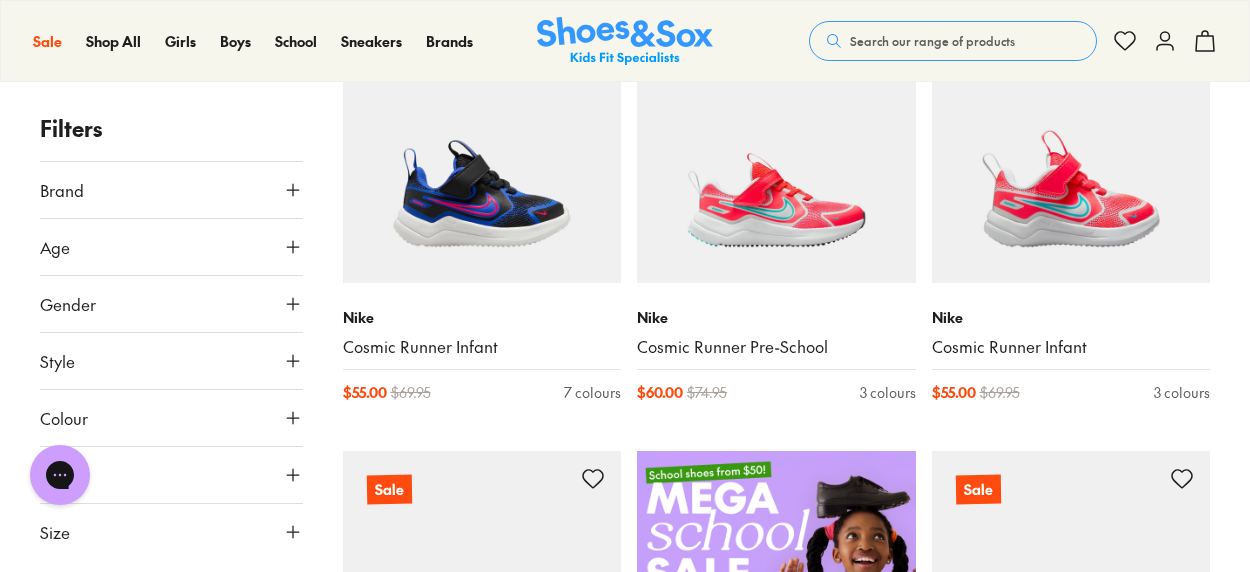 click 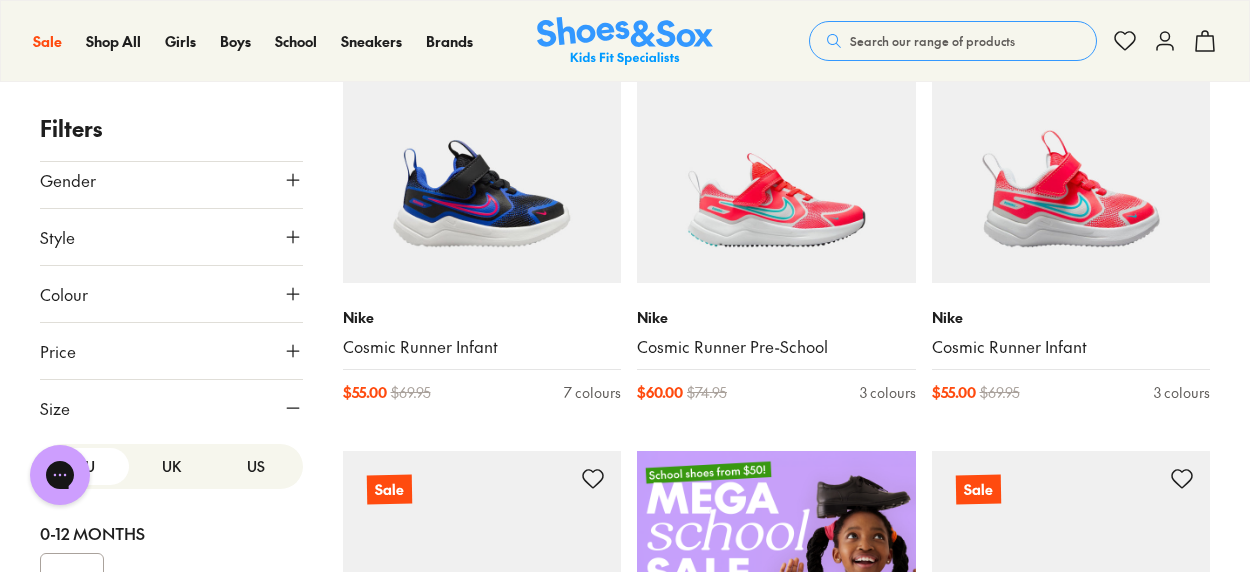 scroll, scrollTop: 200, scrollLeft: 0, axis: vertical 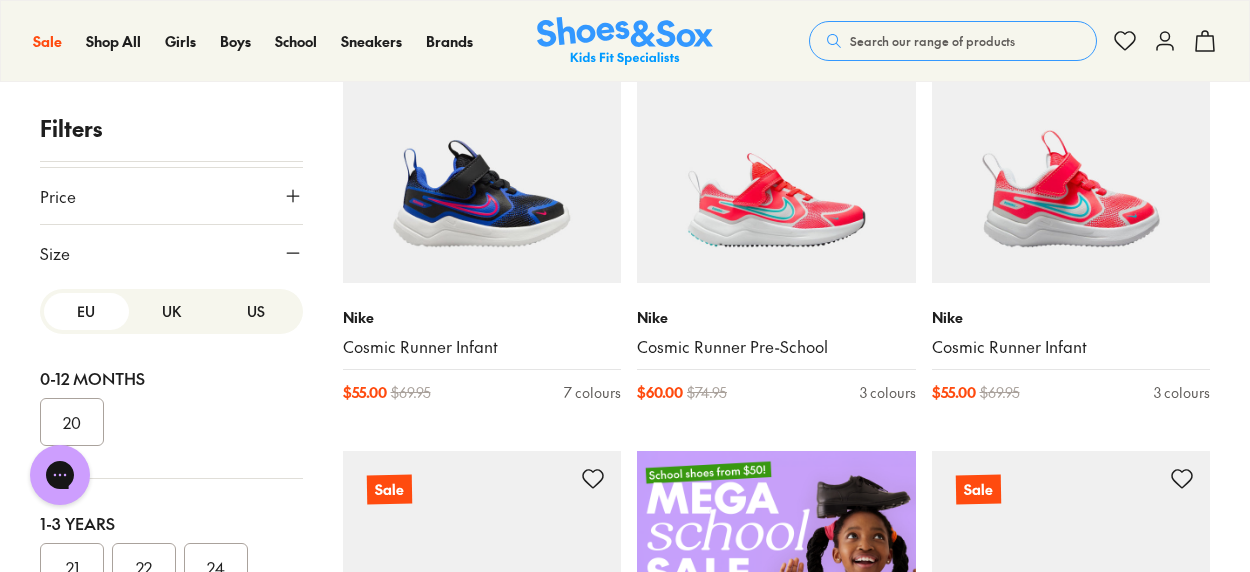 click on "US" at bounding box center [256, 311] 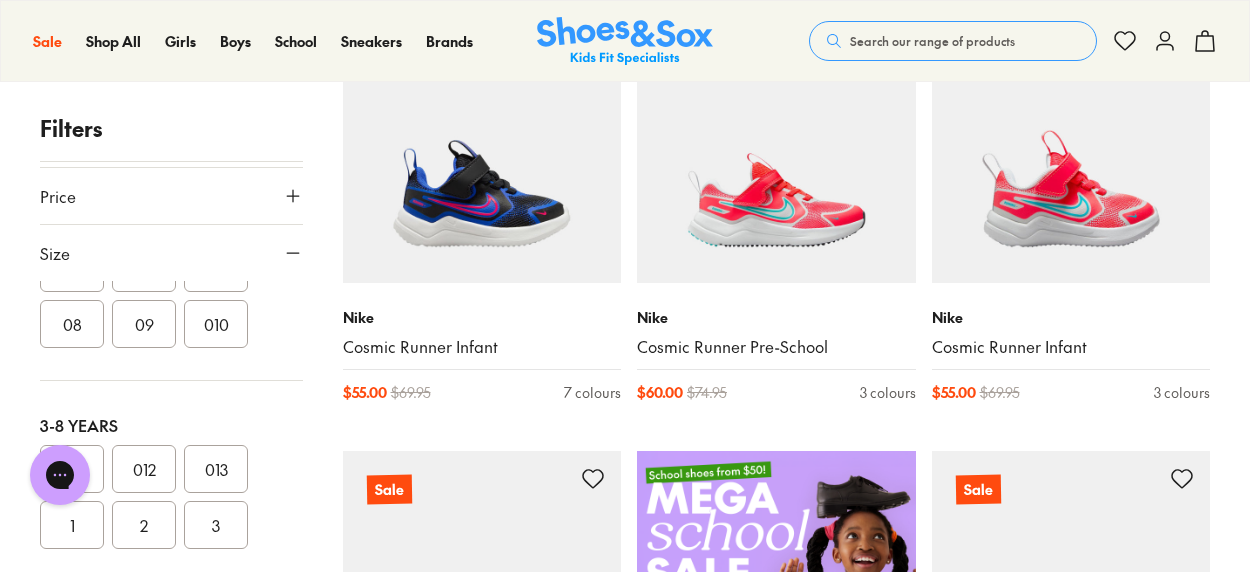 scroll, scrollTop: 300, scrollLeft: 0, axis: vertical 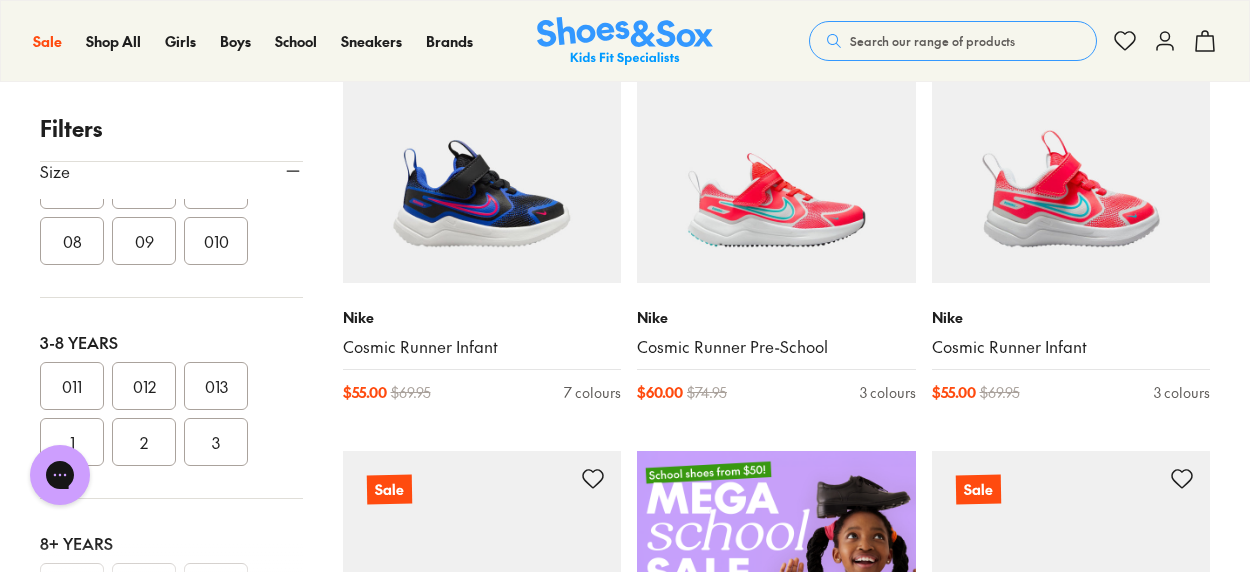 click on "1" at bounding box center [72, 442] 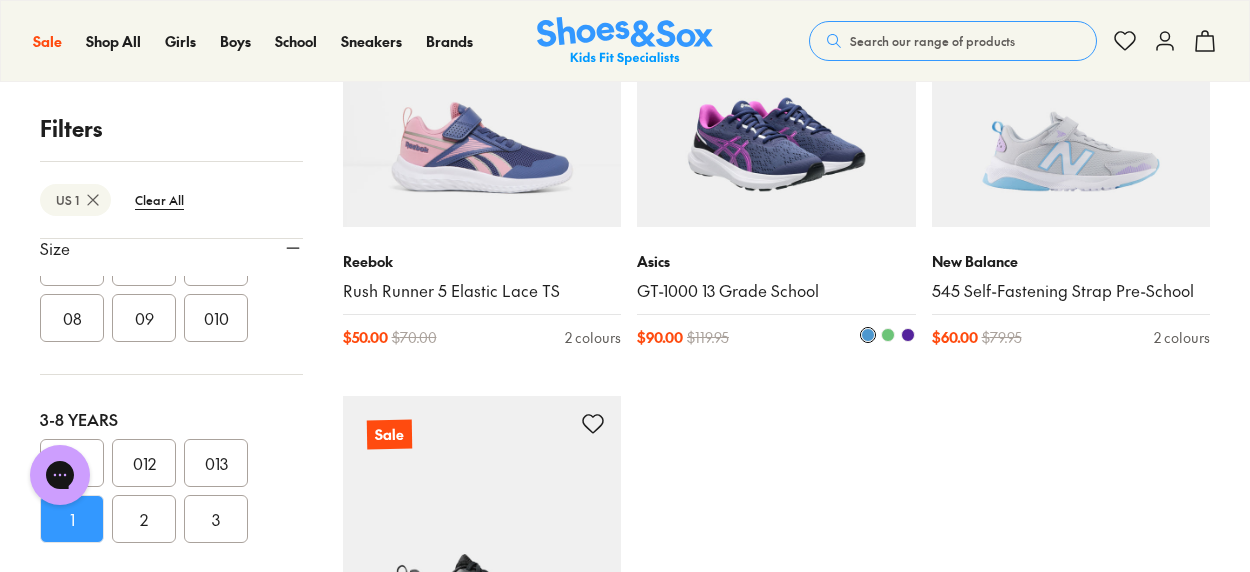 scroll, scrollTop: 1700, scrollLeft: 0, axis: vertical 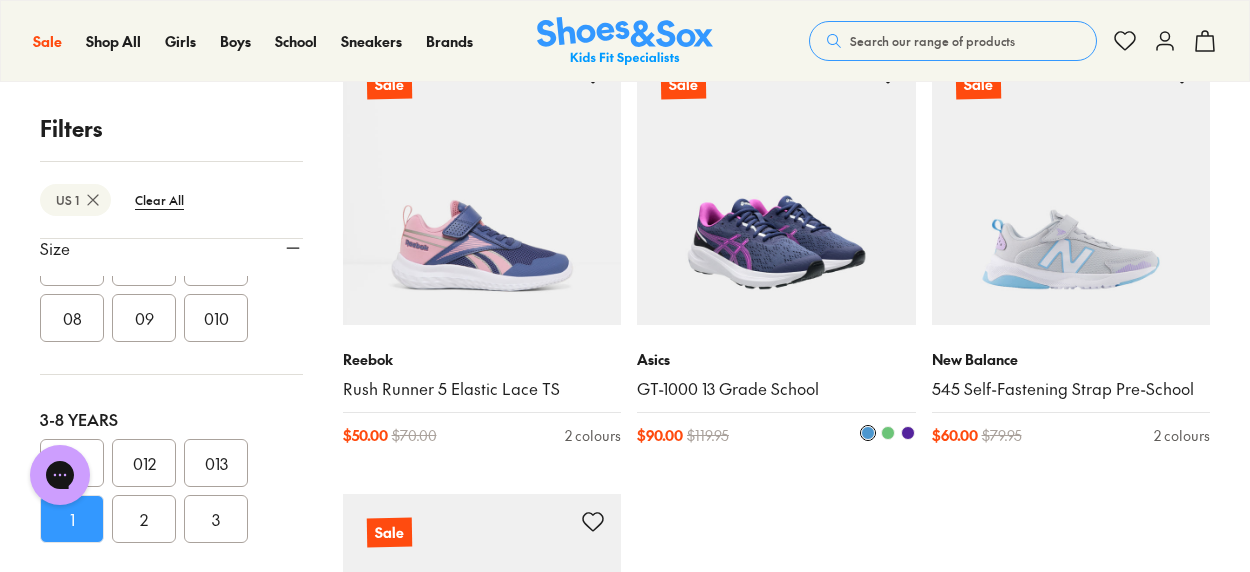click at bounding box center [776, 185] 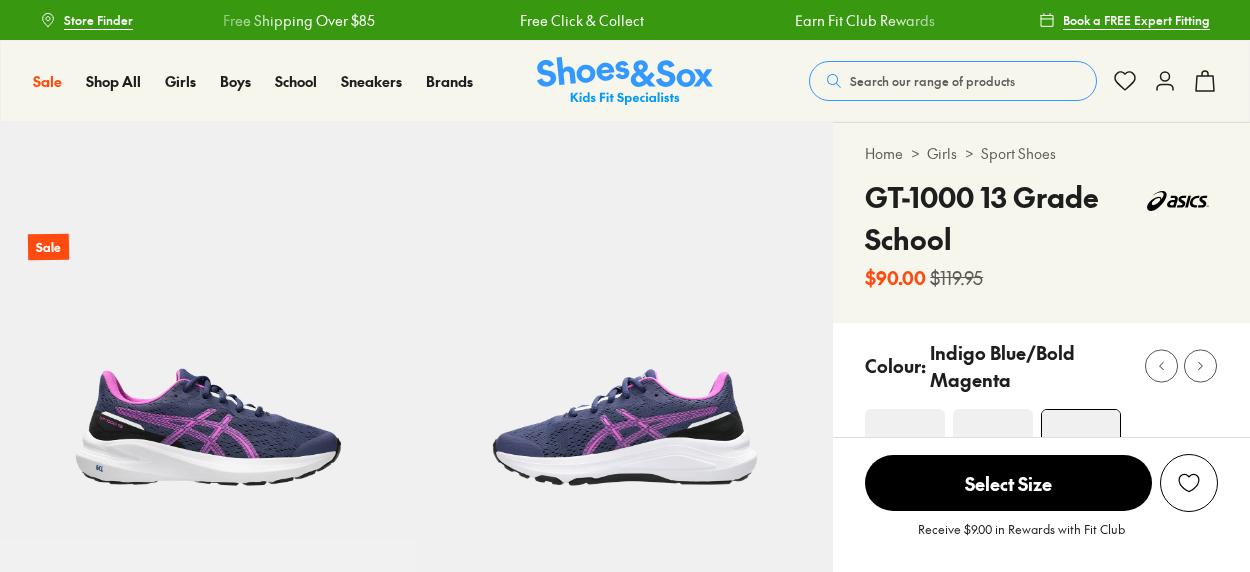 scroll, scrollTop: 500, scrollLeft: 0, axis: vertical 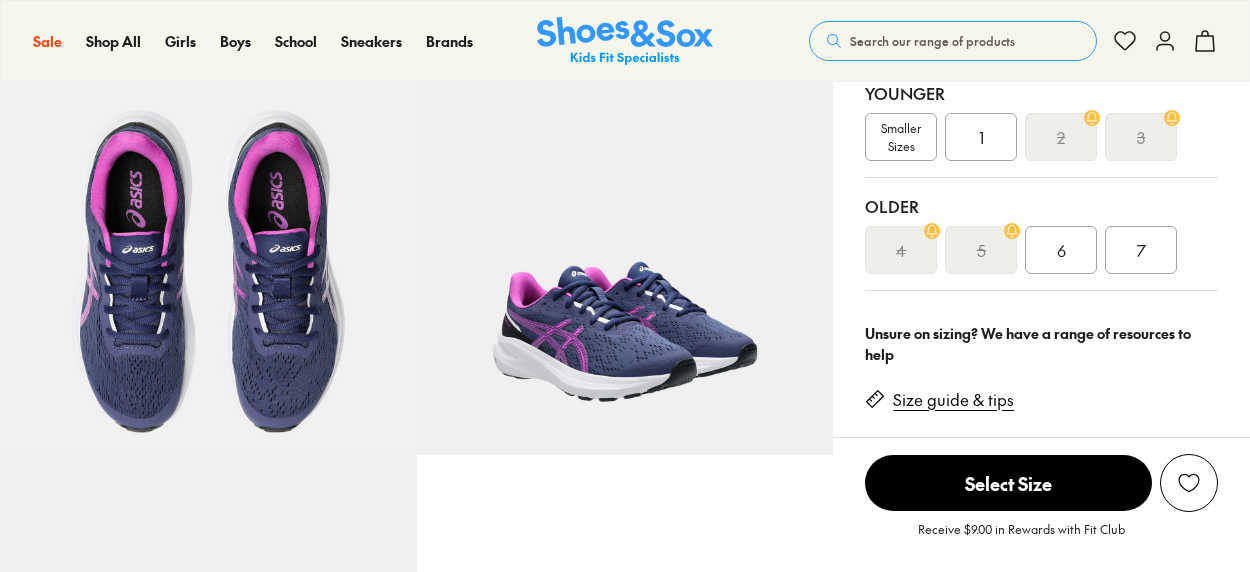 select on "*" 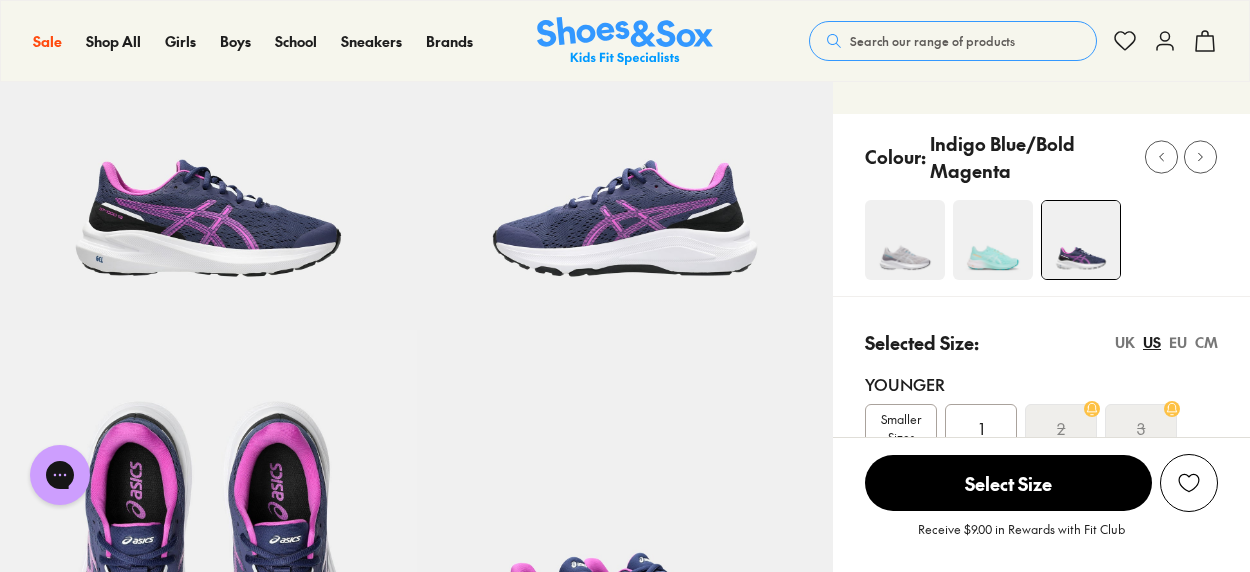 scroll, scrollTop: 0, scrollLeft: 0, axis: both 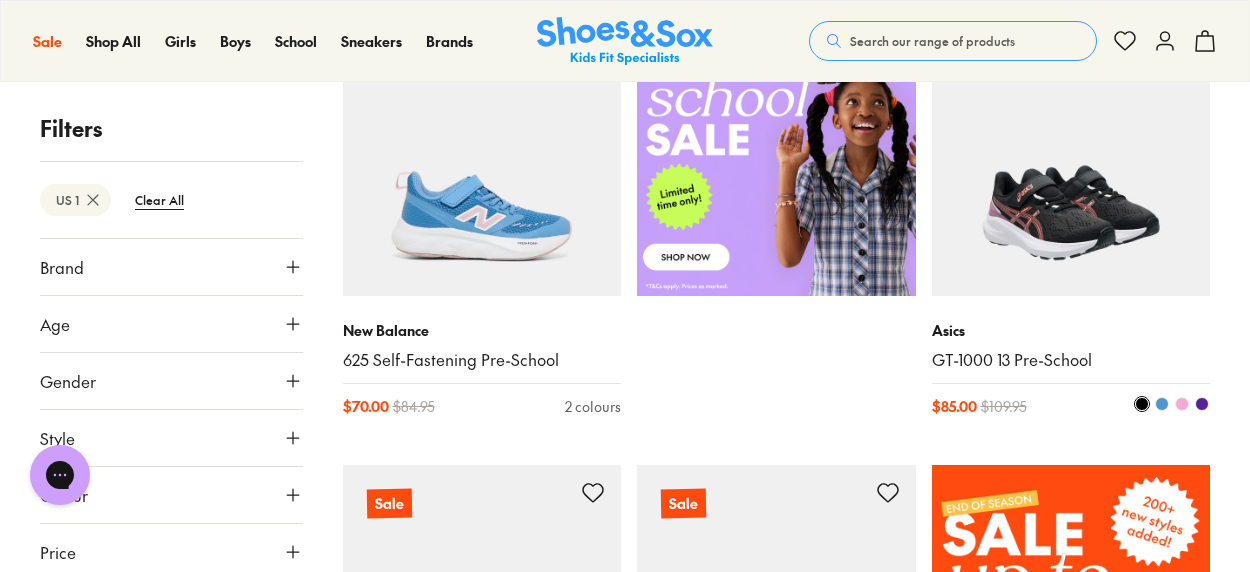 click at bounding box center (1071, 156) 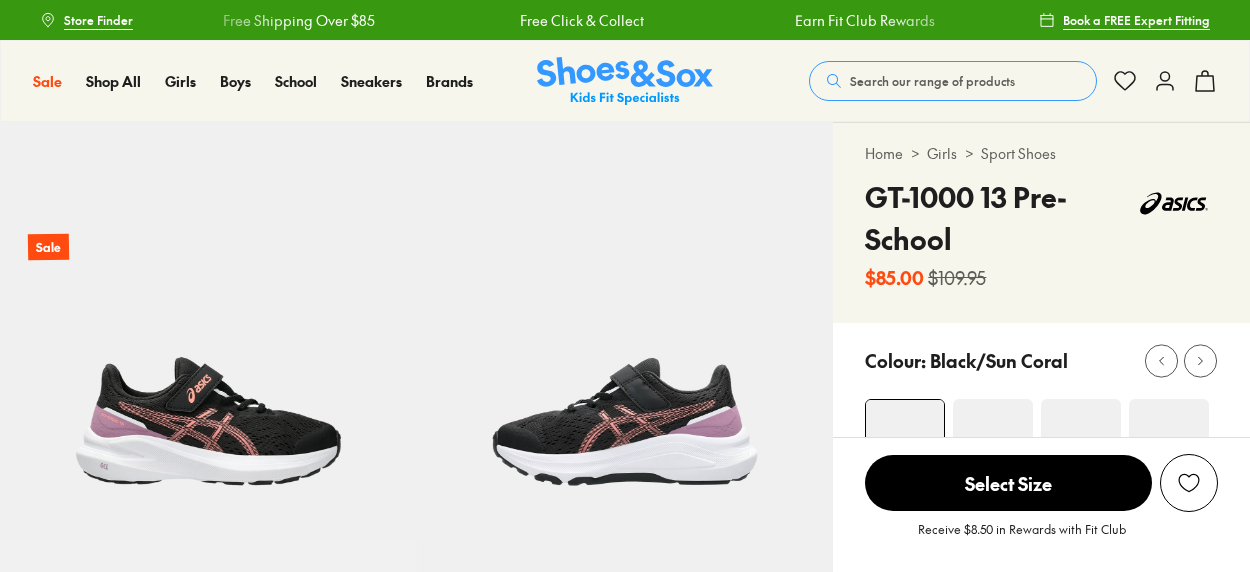 scroll, scrollTop: 0, scrollLeft: 0, axis: both 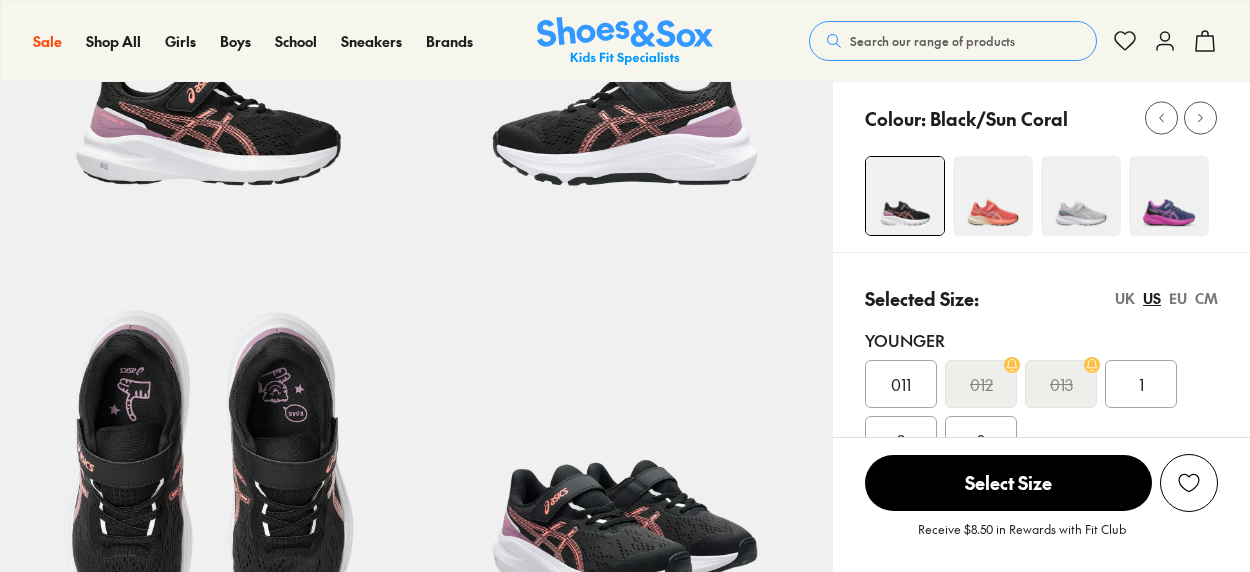 select on "*" 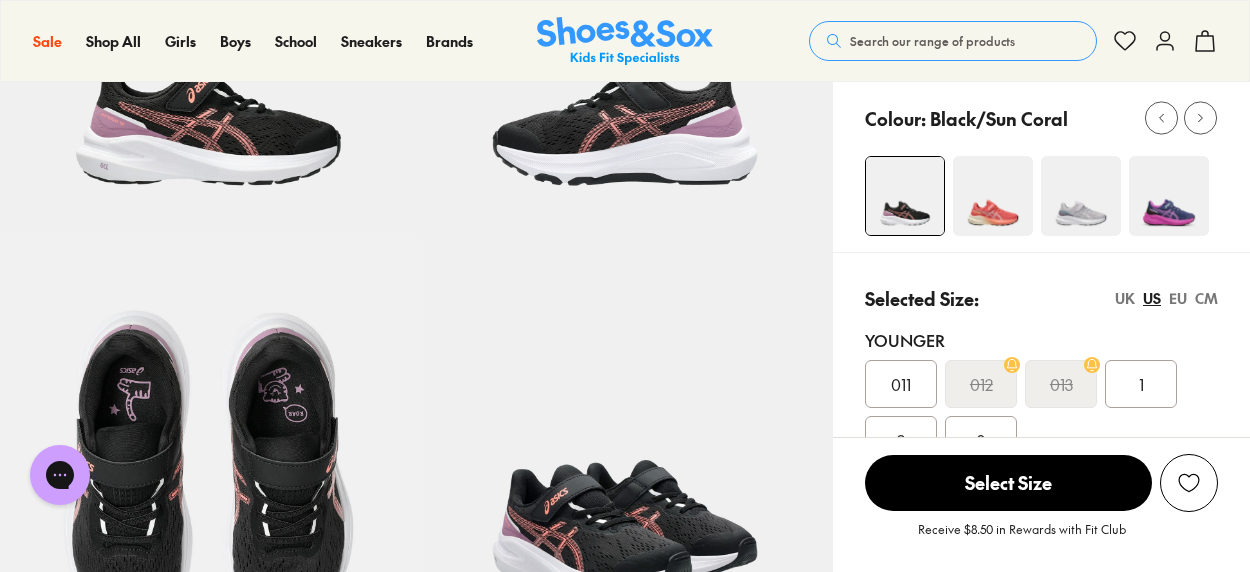 scroll, scrollTop: 0, scrollLeft: 0, axis: both 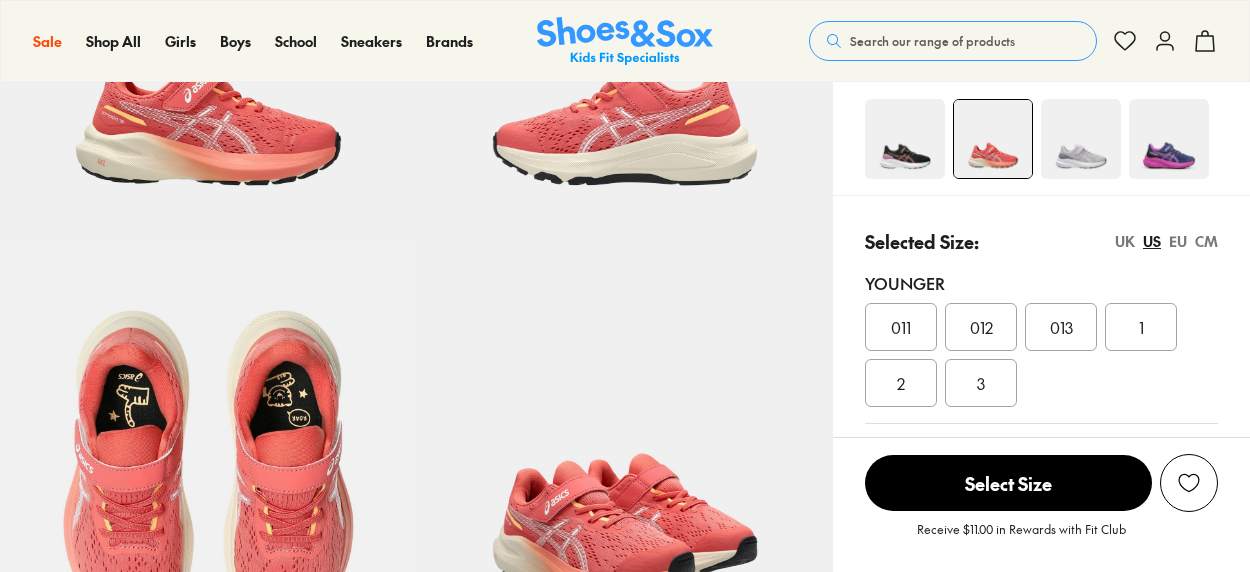 select on "*" 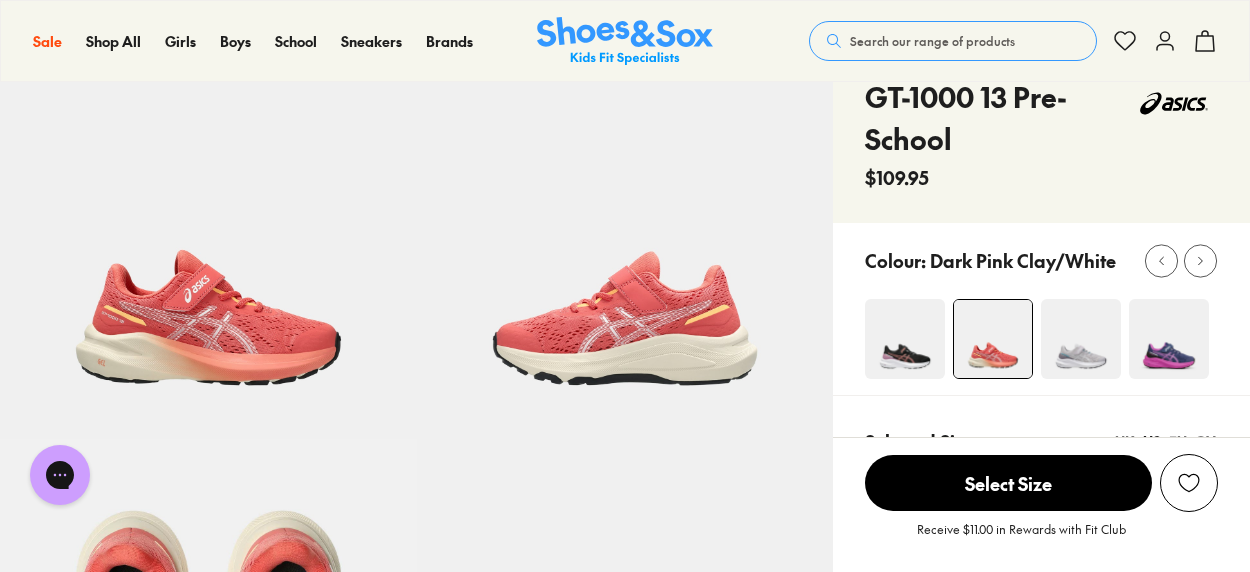 scroll, scrollTop: 0, scrollLeft: 0, axis: both 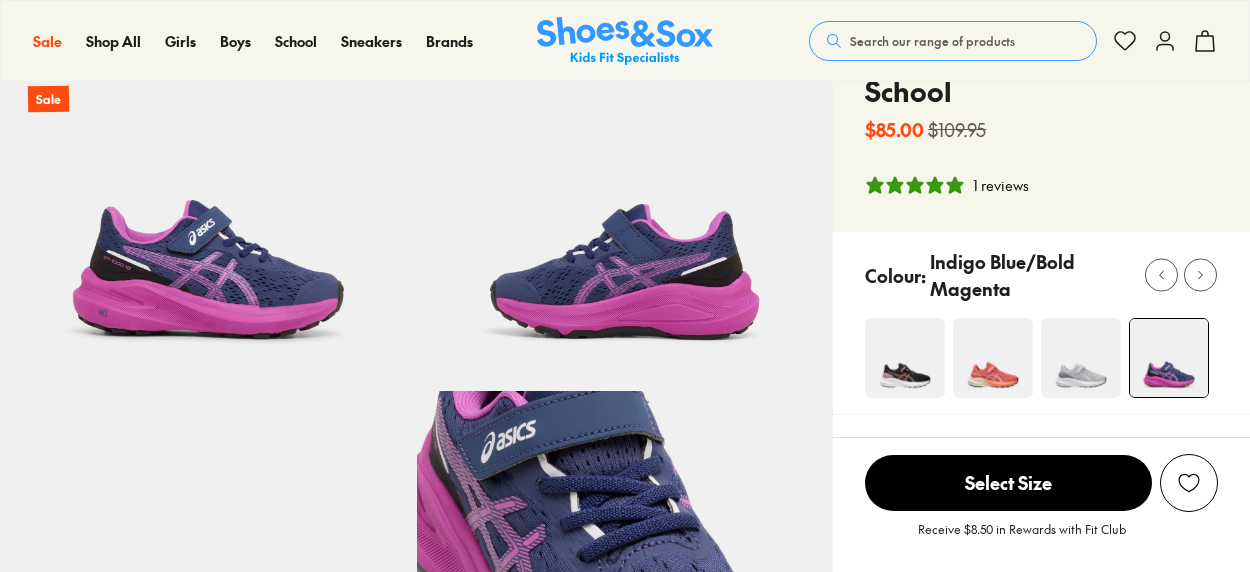 select on "*" 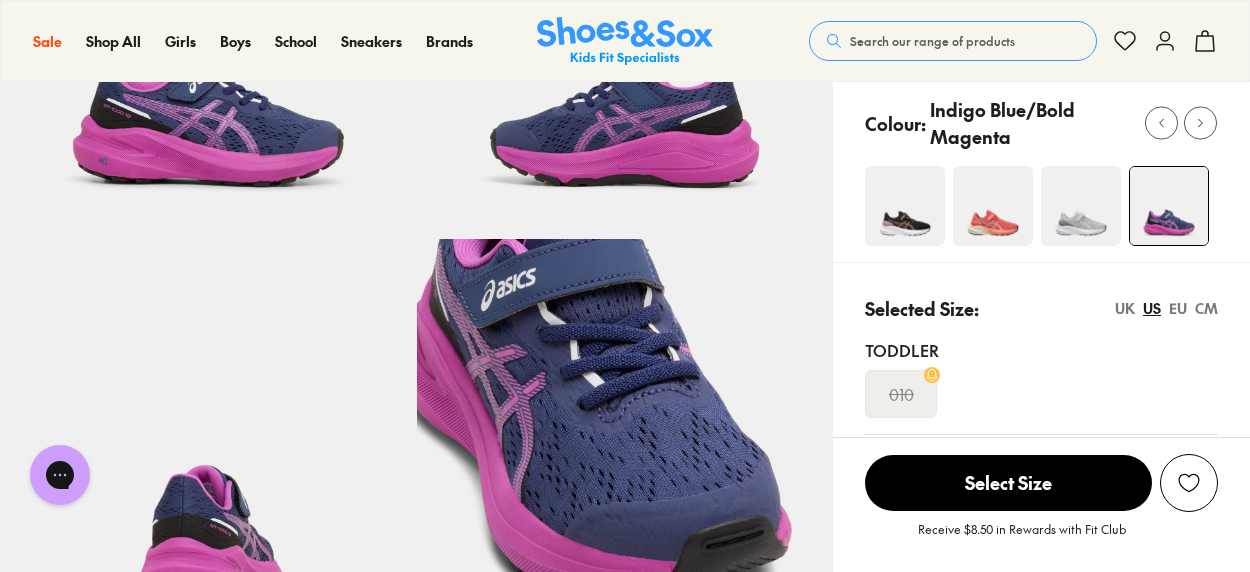 scroll, scrollTop: 0, scrollLeft: 0, axis: both 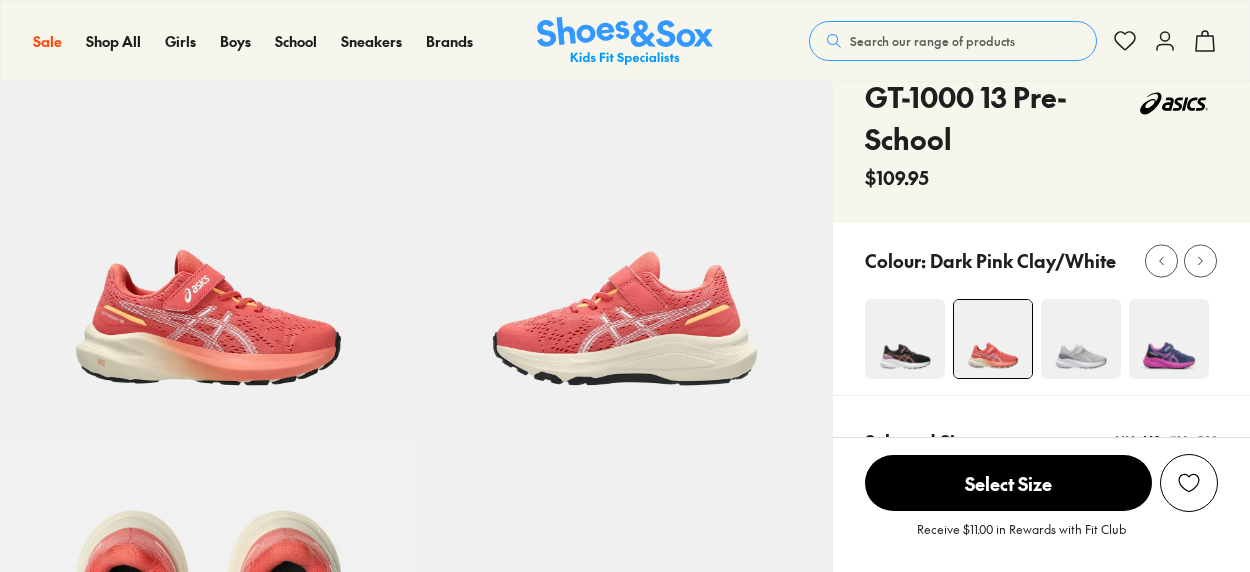 select on "*" 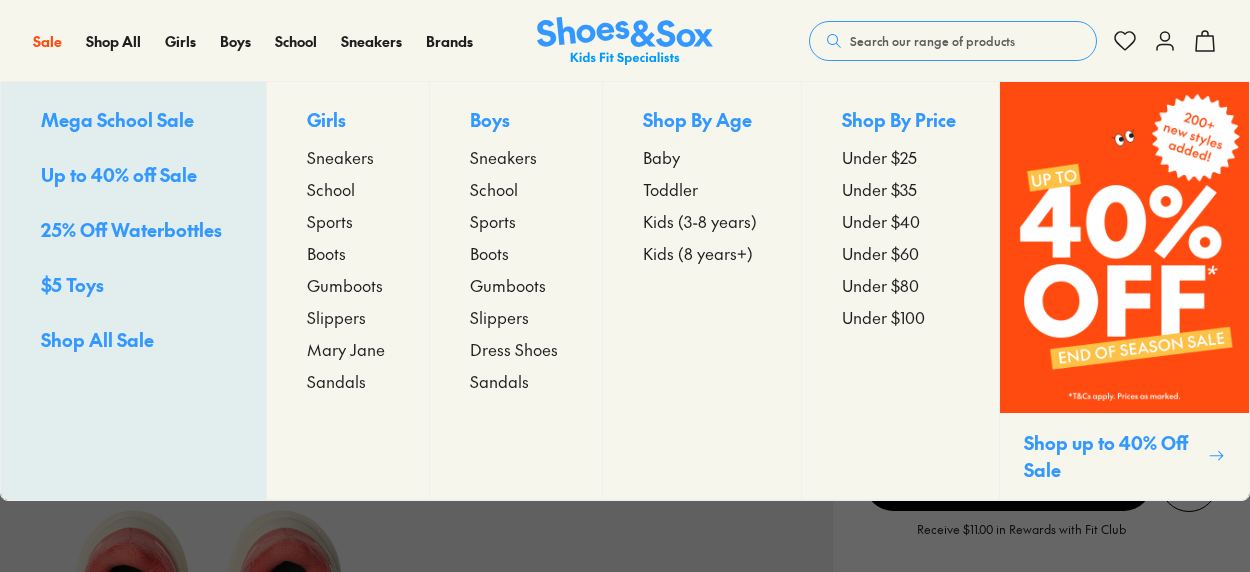 scroll, scrollTop: 100, scrollLeft: 0, axis: vertical 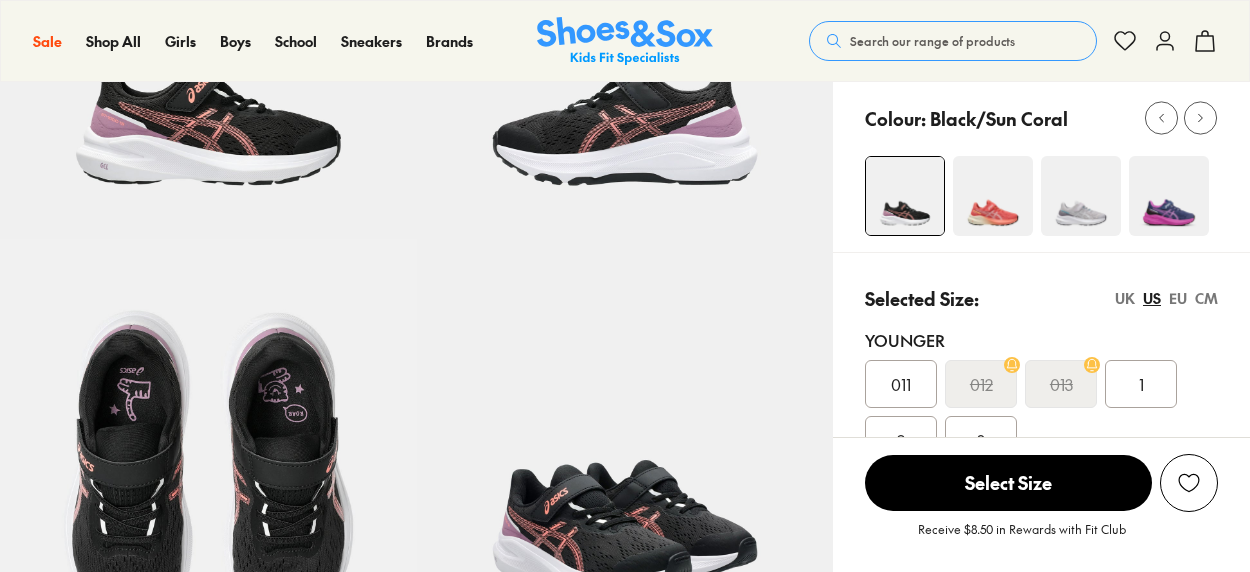 select on "*" 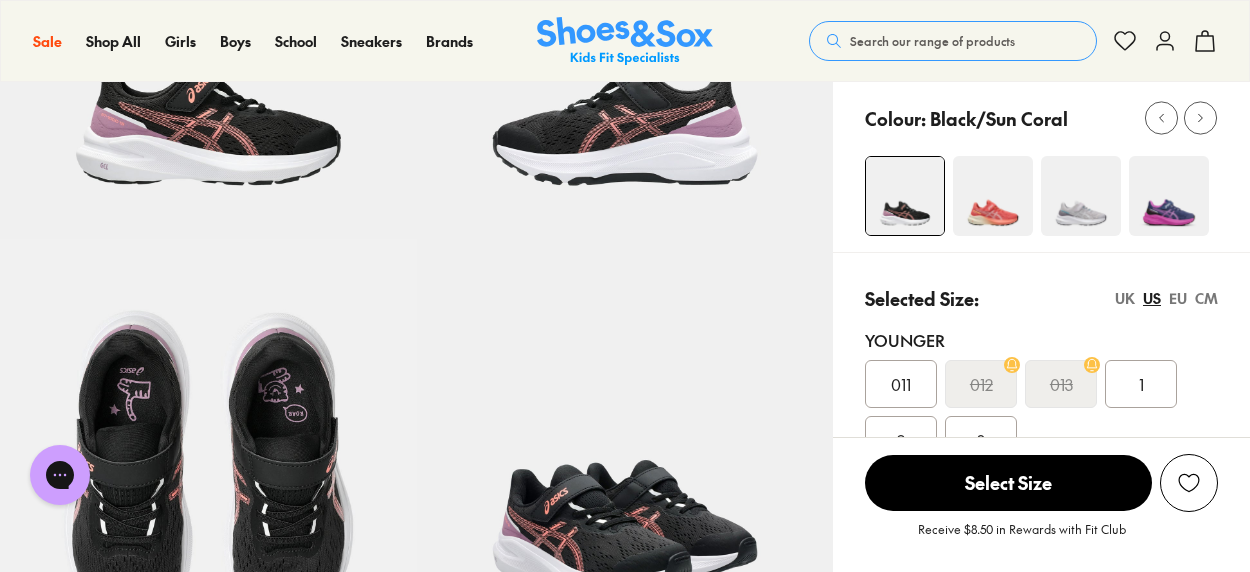 scroll, scrollTop: 0, scrollLeft: 0, axis: both 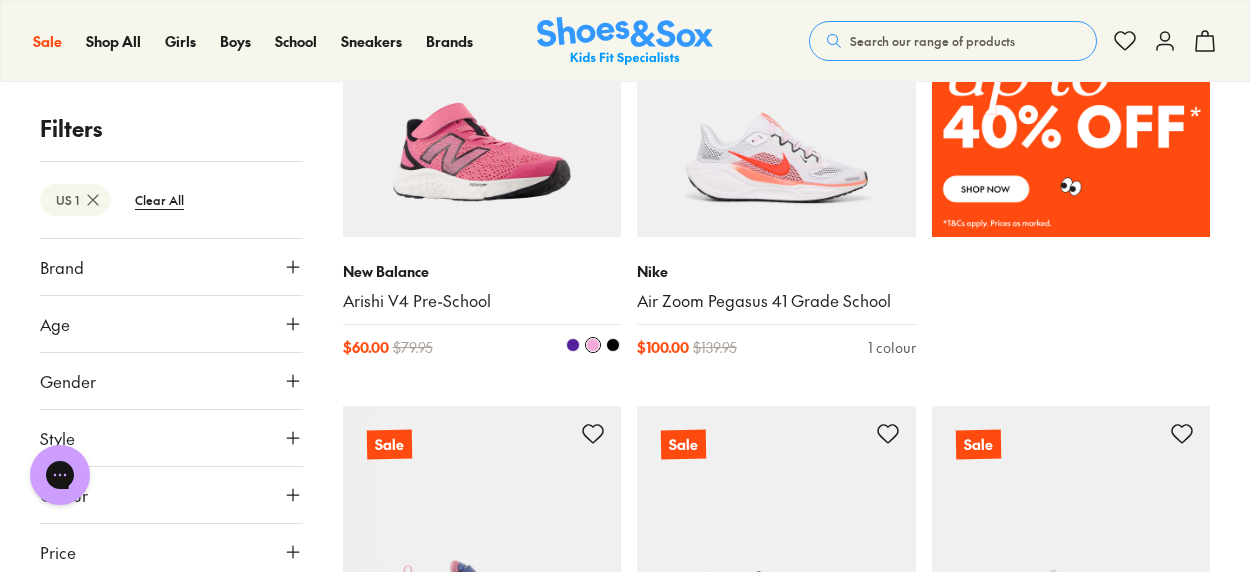 click at bounding box center (482, 98) 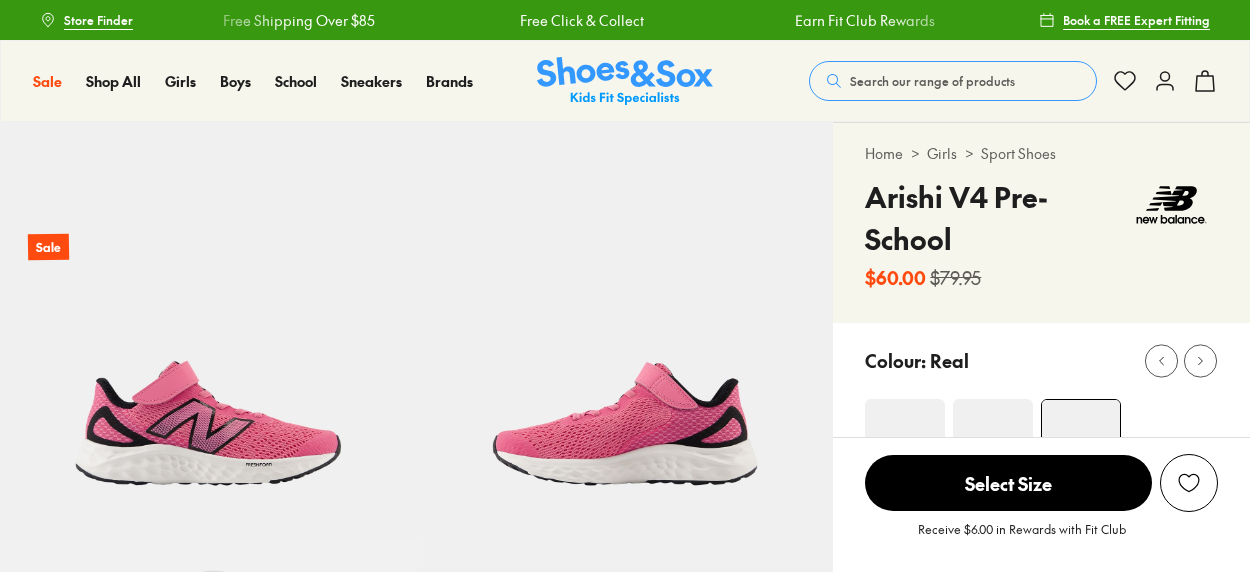 scroll, scrollTop: 0, scrollLeft: 0, axis: both 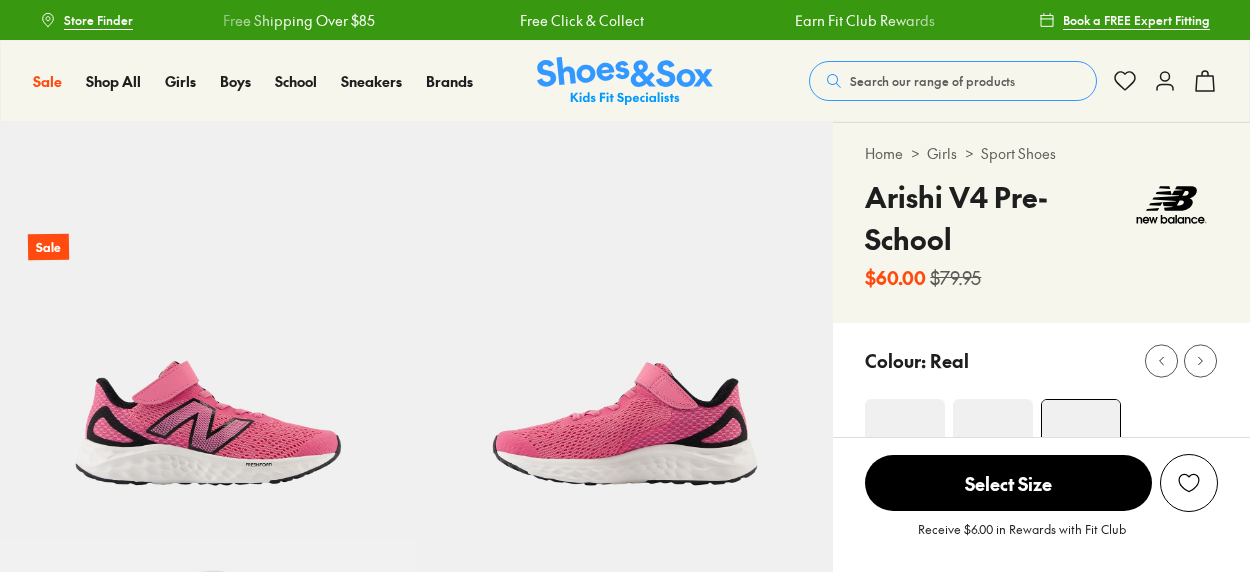 select on "*" 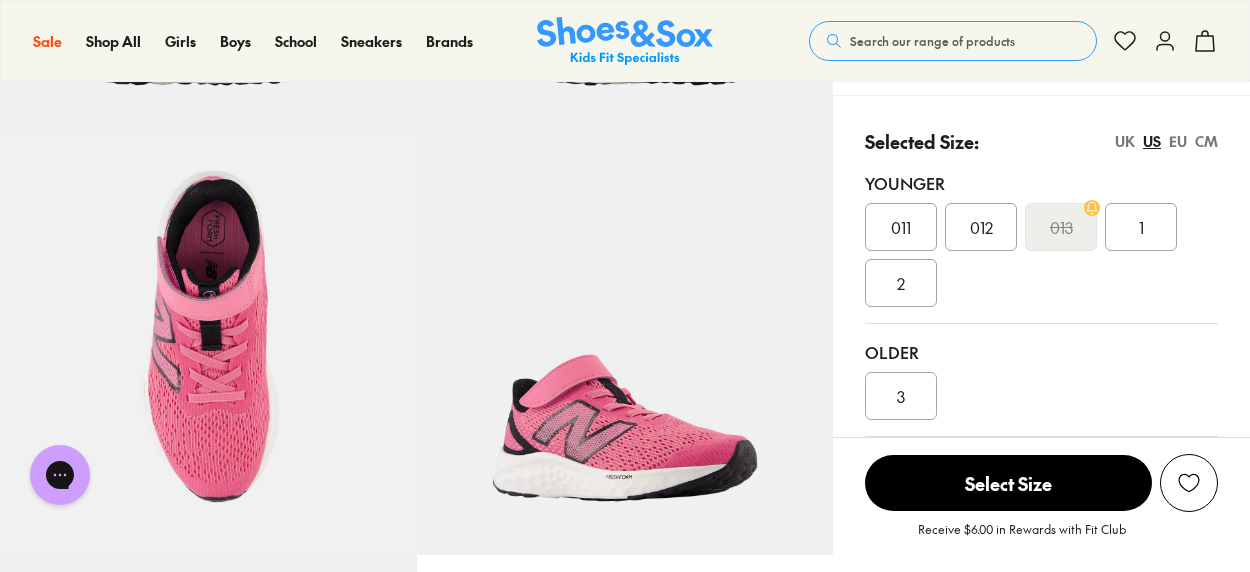 scroll, scrollTop: 0, scrollLeft: 0, axis: both 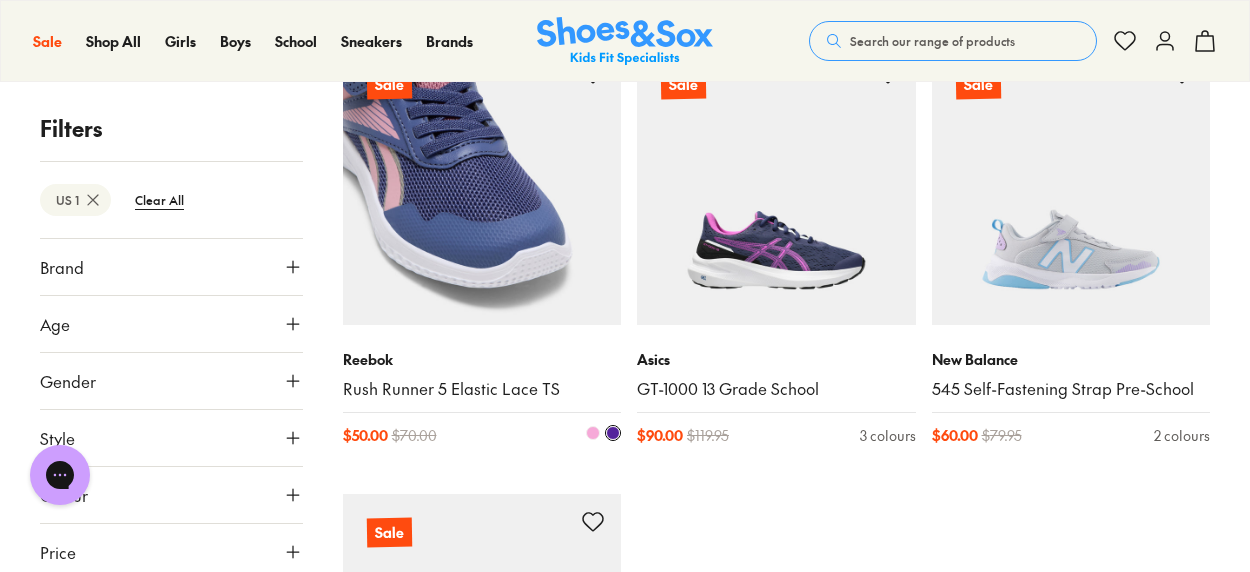 click at bounding box center [482, 185] 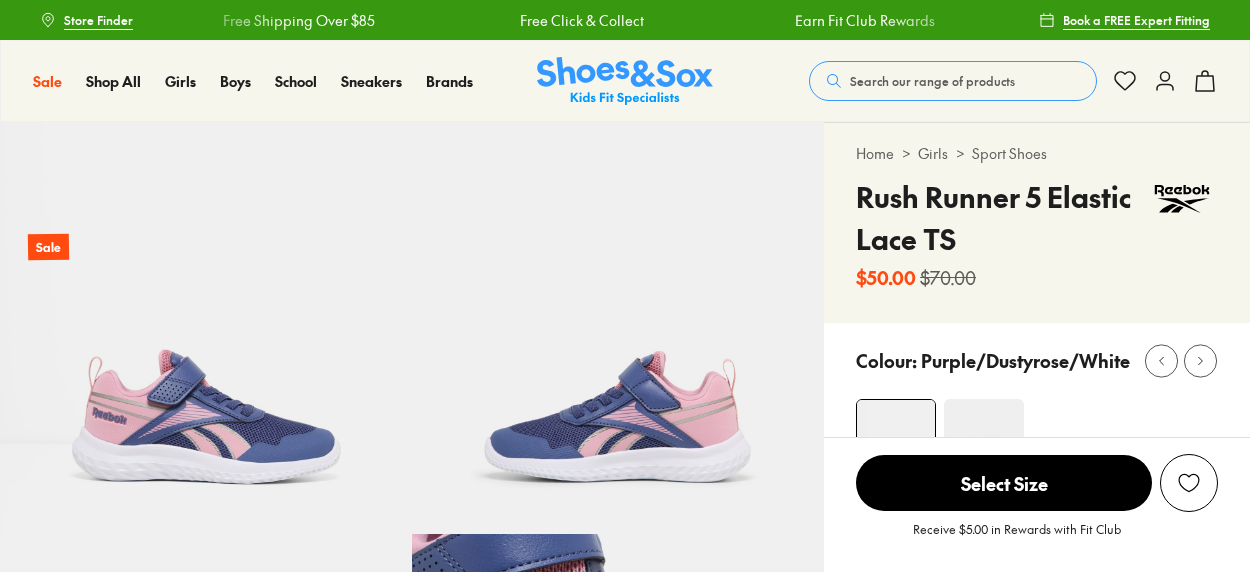 scroll, scrollTop: 0, scrollLeft: 0, axis: both 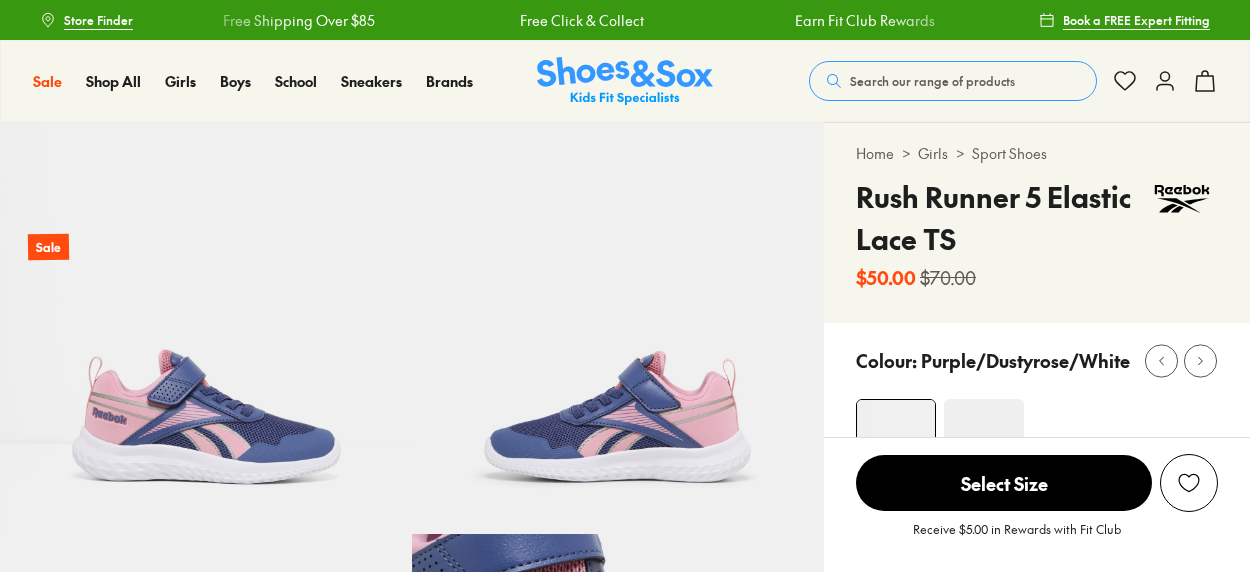 select on "*" 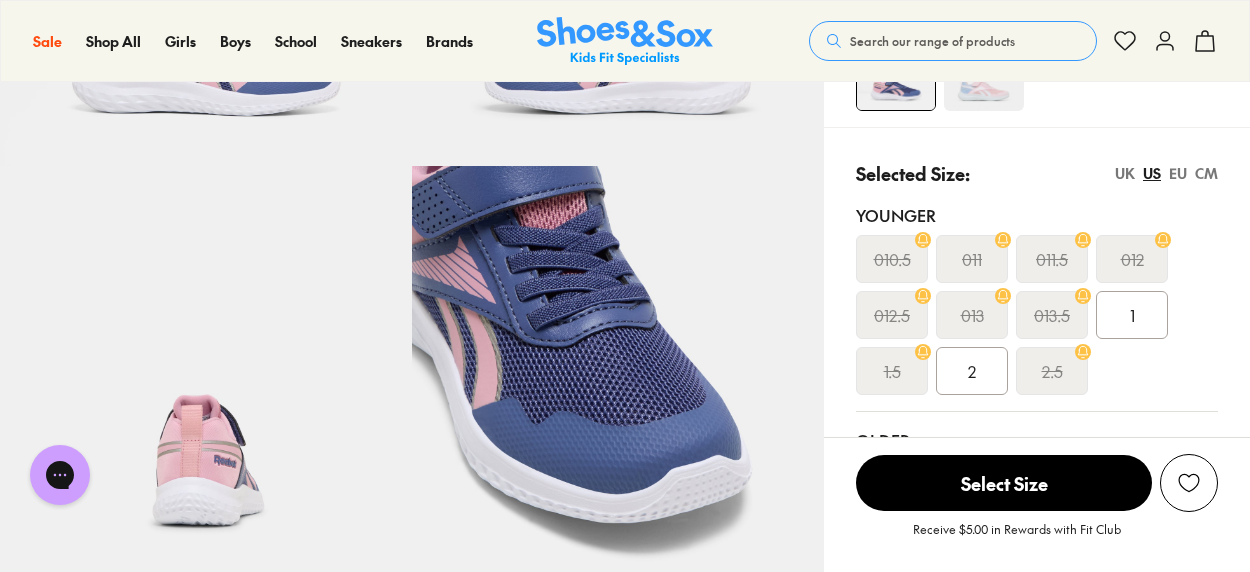 scroll, scrollTop: 400, scrollLeft: 0, axis: vertical 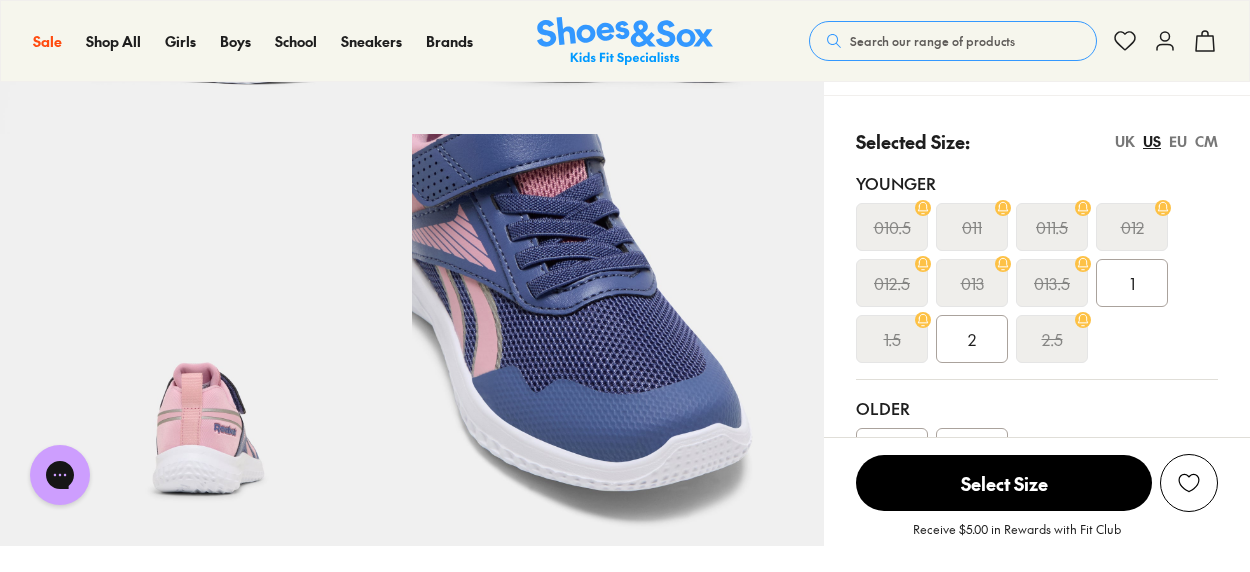 click on "1" at bounding box center (1132, 283) 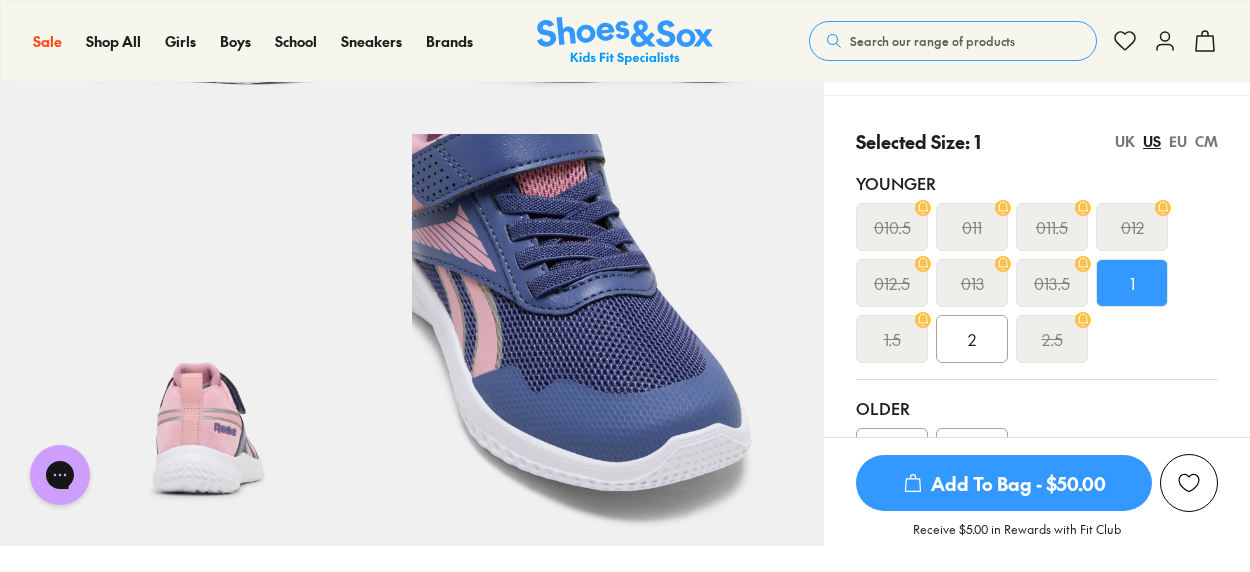 click on "Add To Bag - $50.00" at bounding box center [1004, 483] 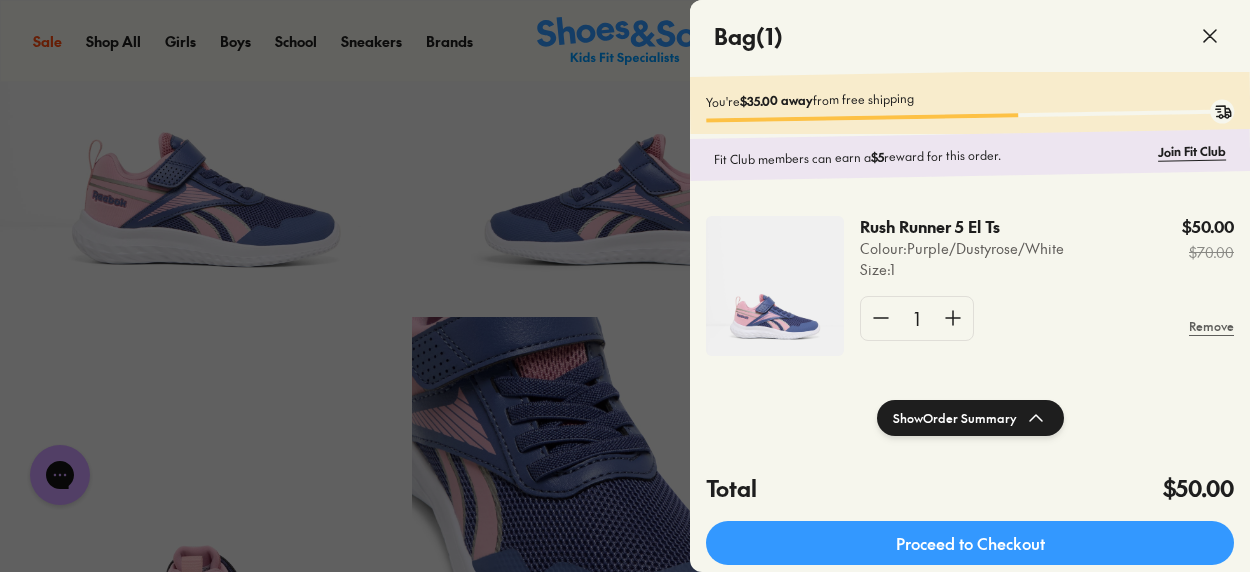 scroll, scrollTop: 0, scrollLeft: 0, axis: both 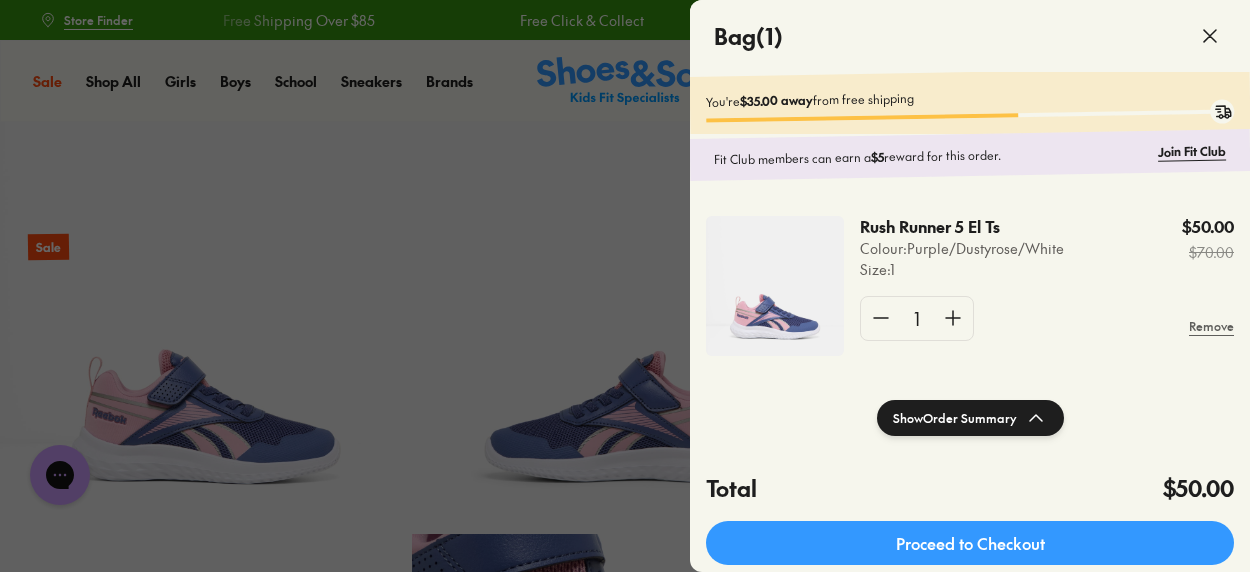 click 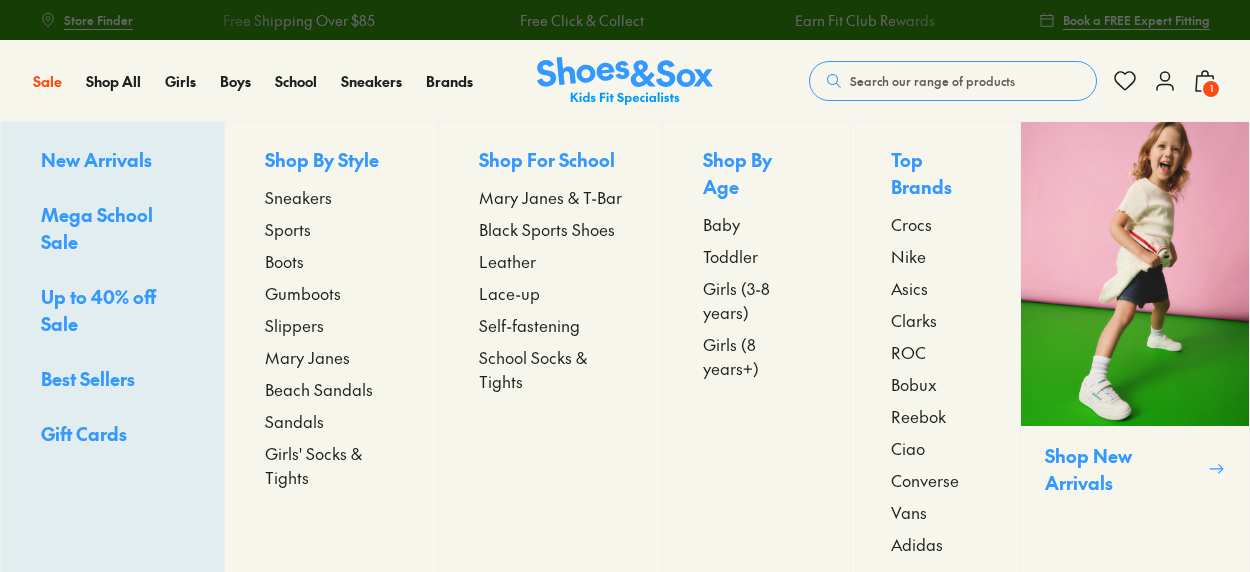 click on "Beach Sandals" at bounding box center (319, 389) 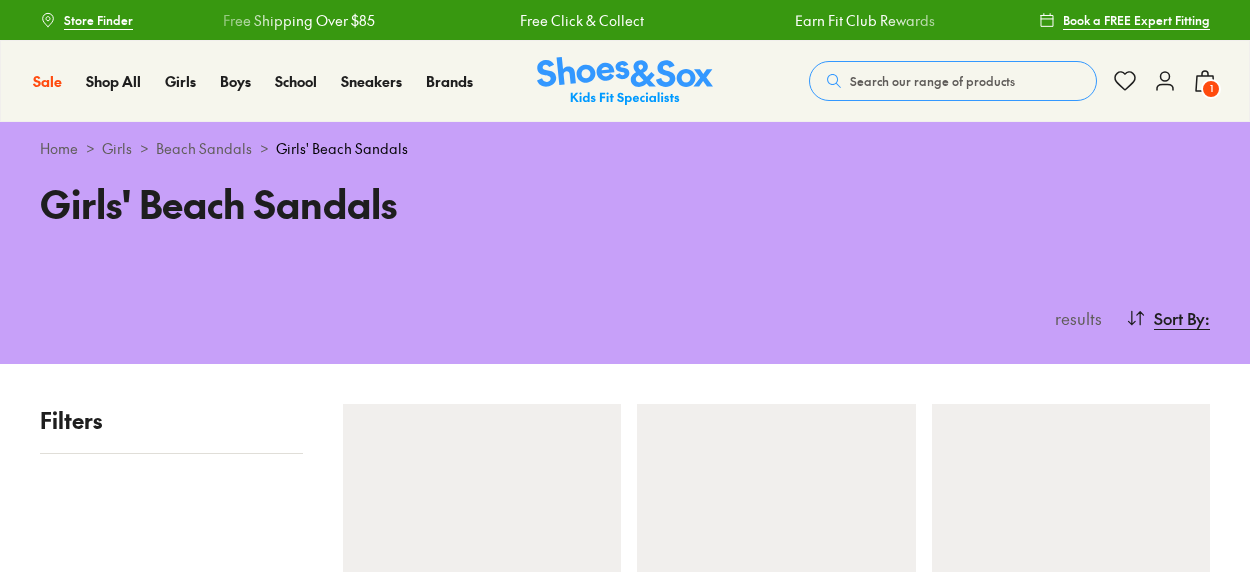 scroll, scrollTop: 0, scrollLeft: 0, axis: both 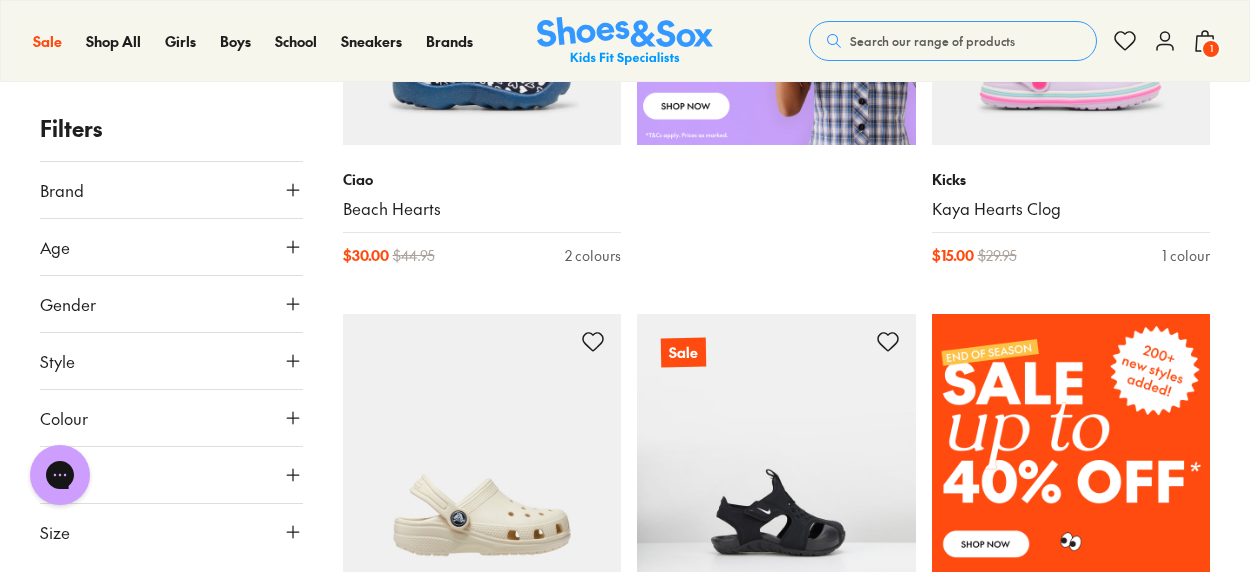 click 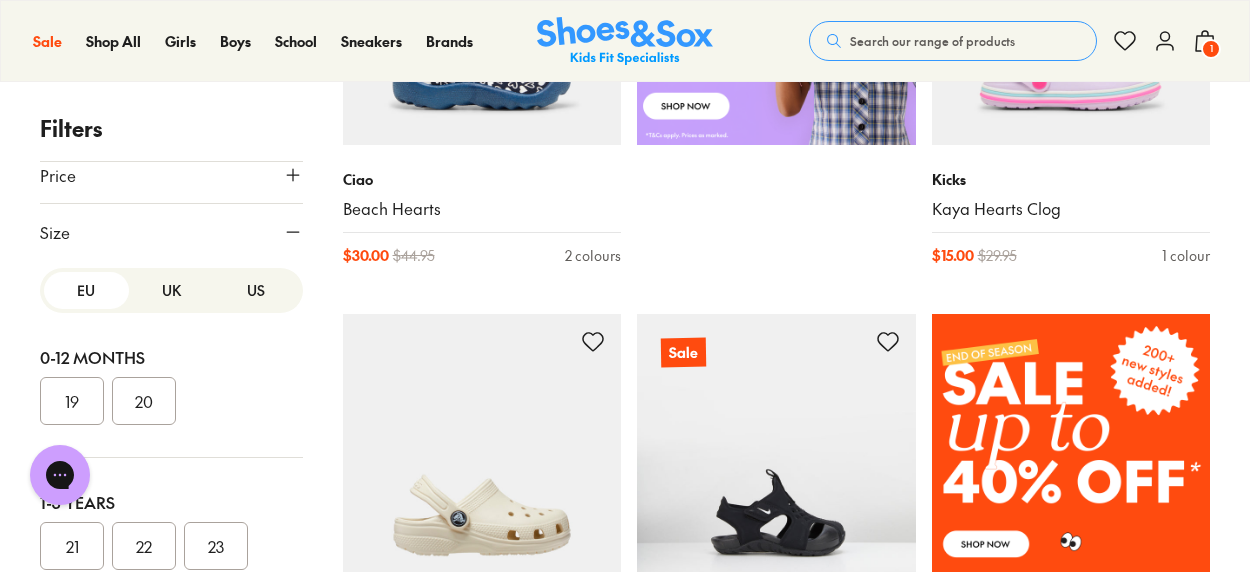 scroll, scrollTop: 361, scrollLeft: 0, axis: vertical 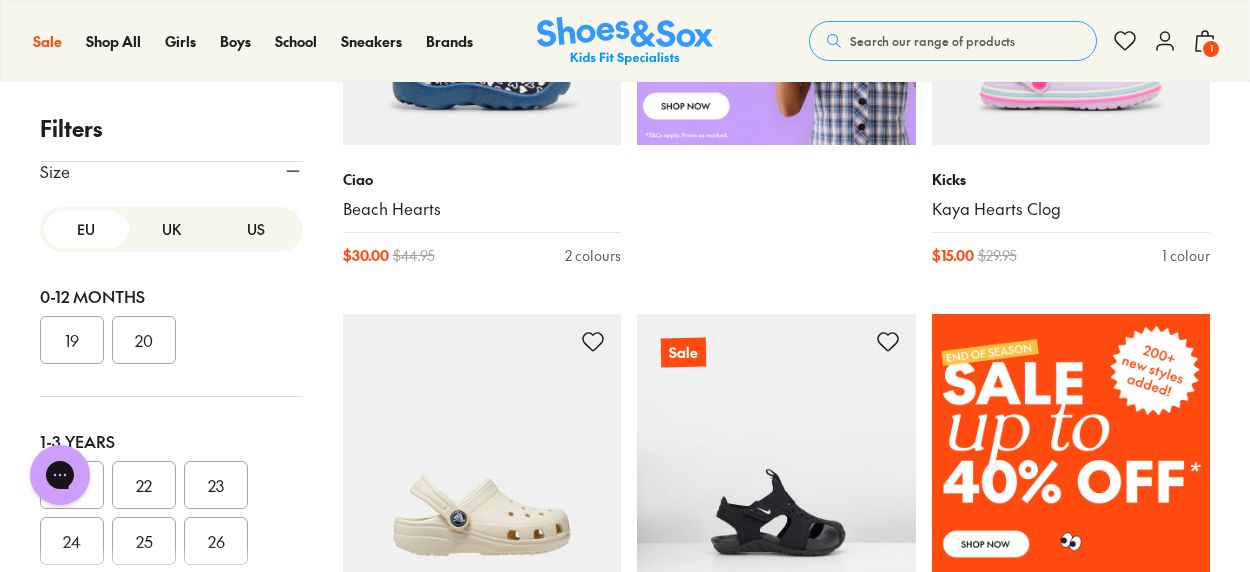 click on "US" at bounding box center [256, 229] 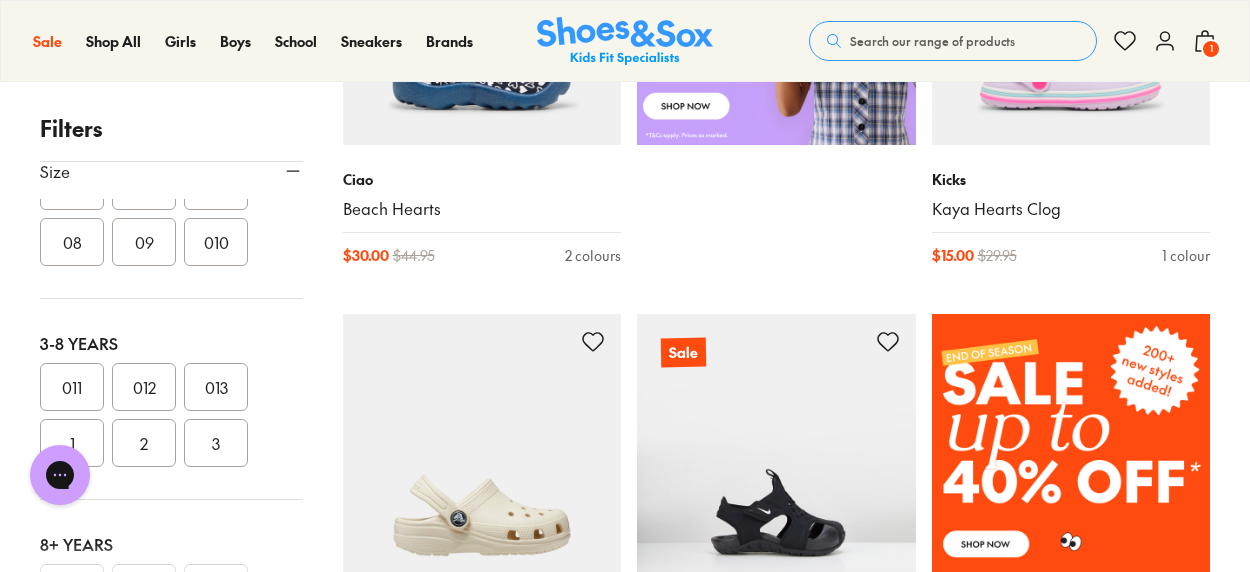 scroll, scrollTop: 300, scrollLeft: 0, axis: vertical 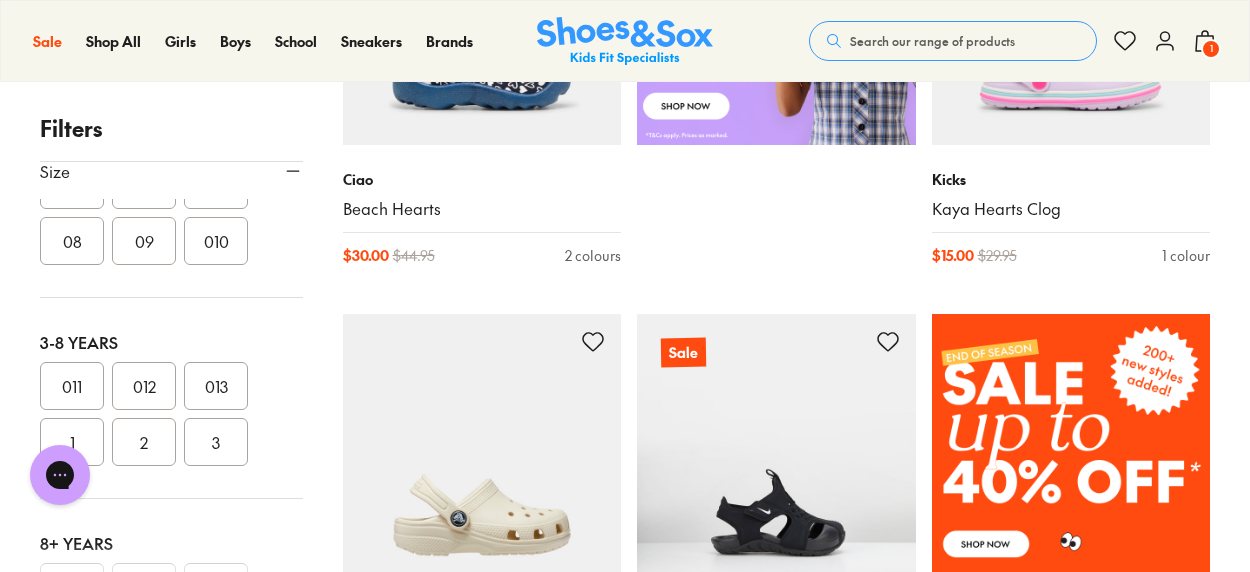 click on "1" at bounding box center (72, 442) 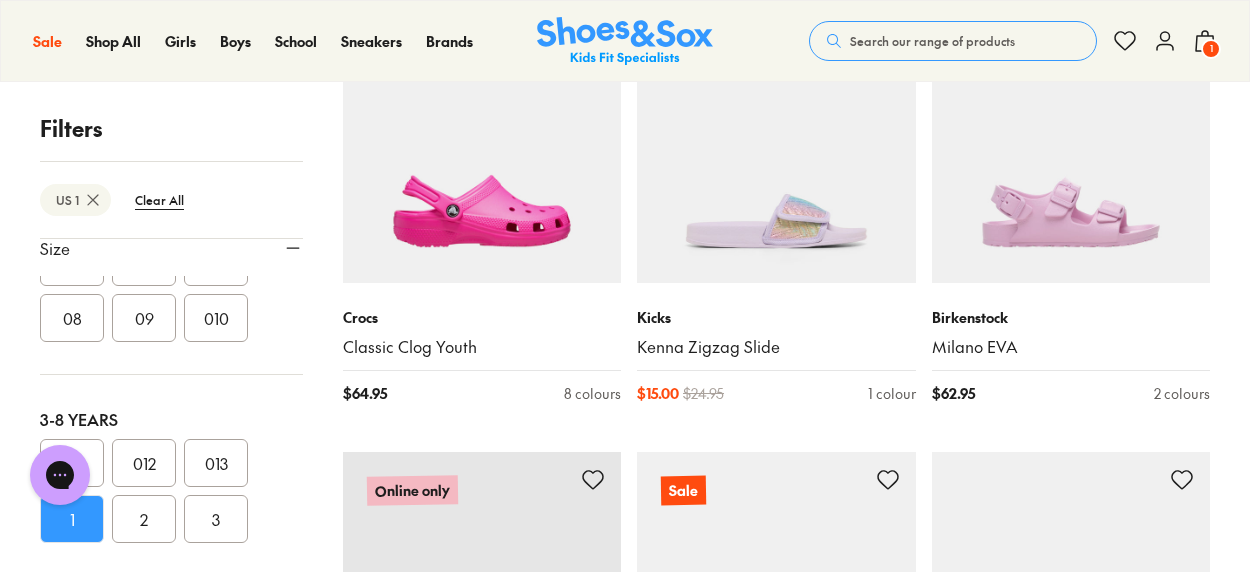 scroll, scrollTop: 2656, scrollLeft: 0, axis: vertical 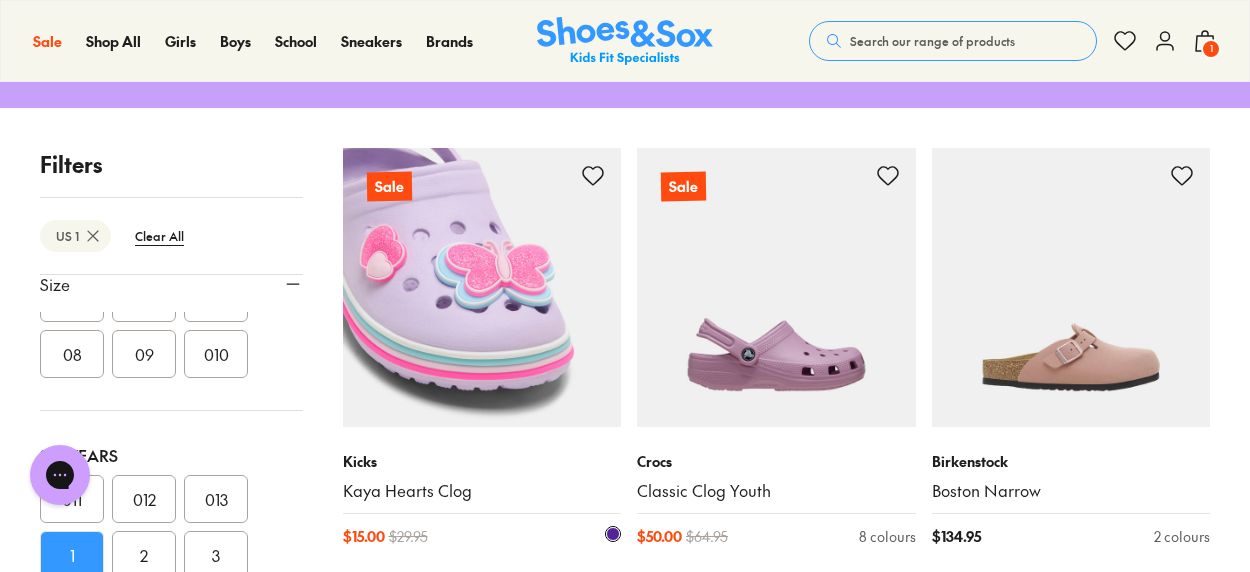 click at bounding box center [482, 287] 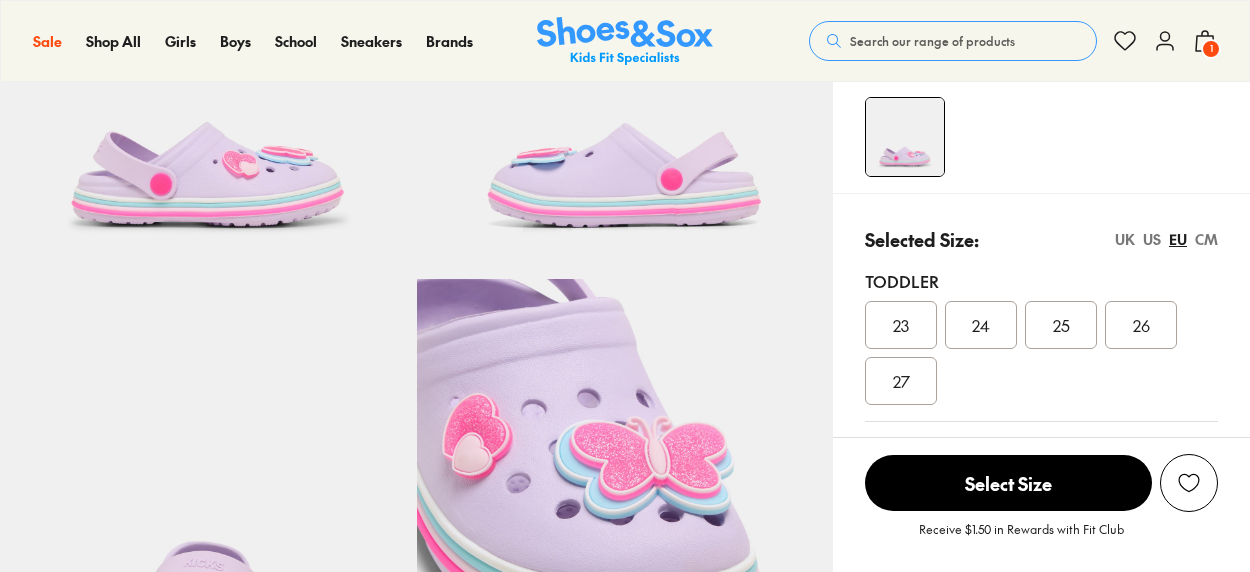 scroll, scrollTop: 300, scrollLeft: 0, axis: vertical 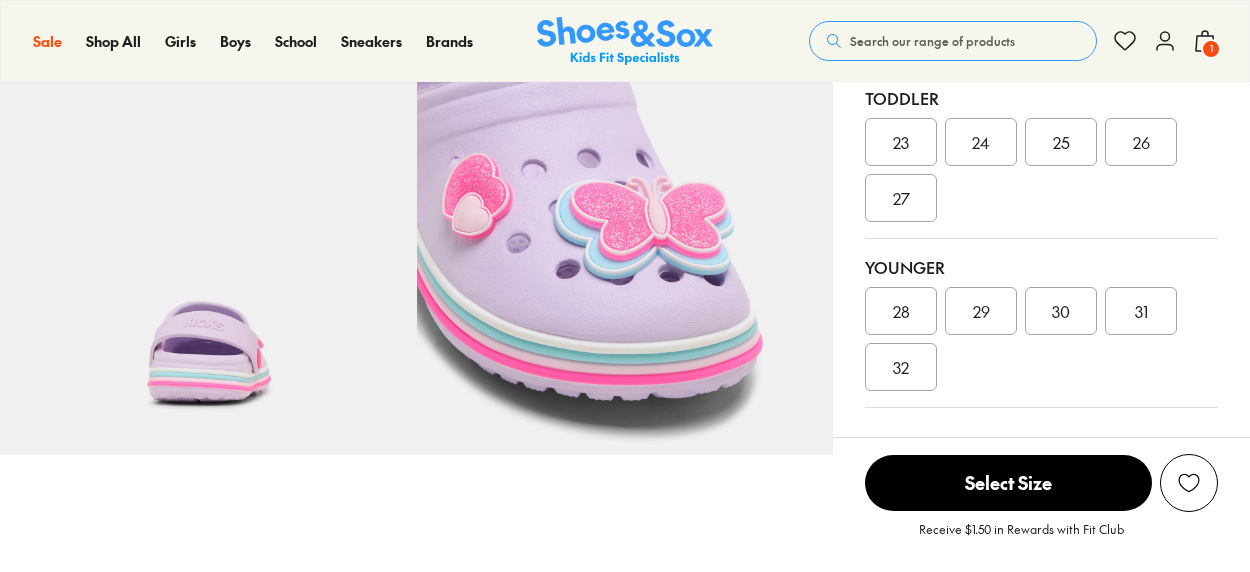 select on "*" 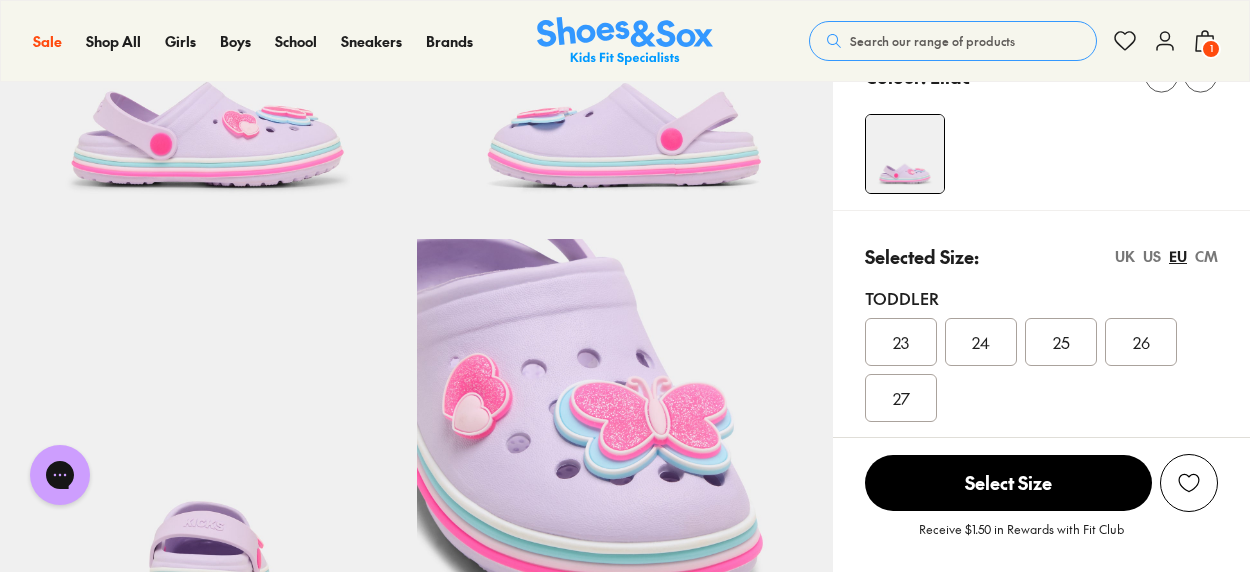 scroll, scrollTop: 0, scrollLeft: 0, axis: both 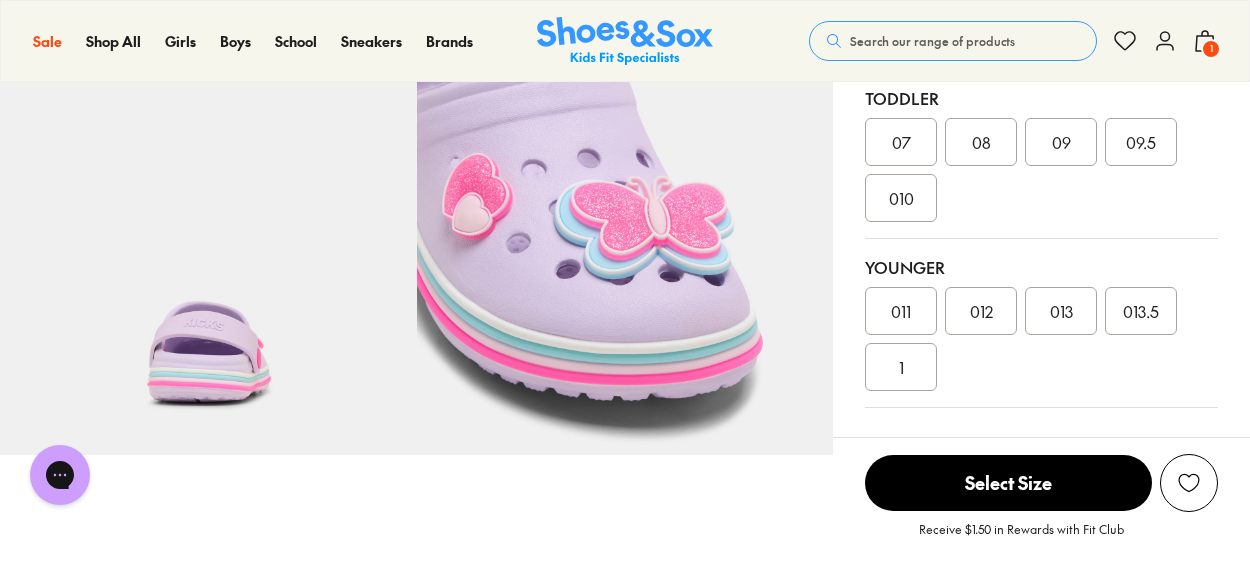 click on "1" at bounding box center (901, 367) 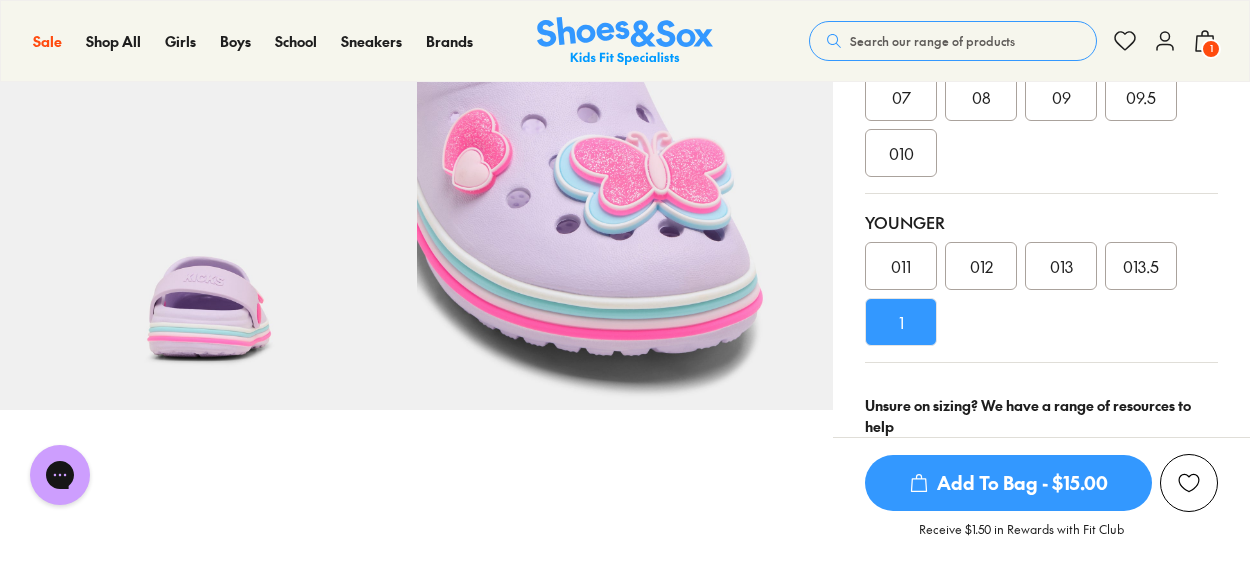 scroll, scrollTop: 400, scrollLeft: 0, axis: vertical 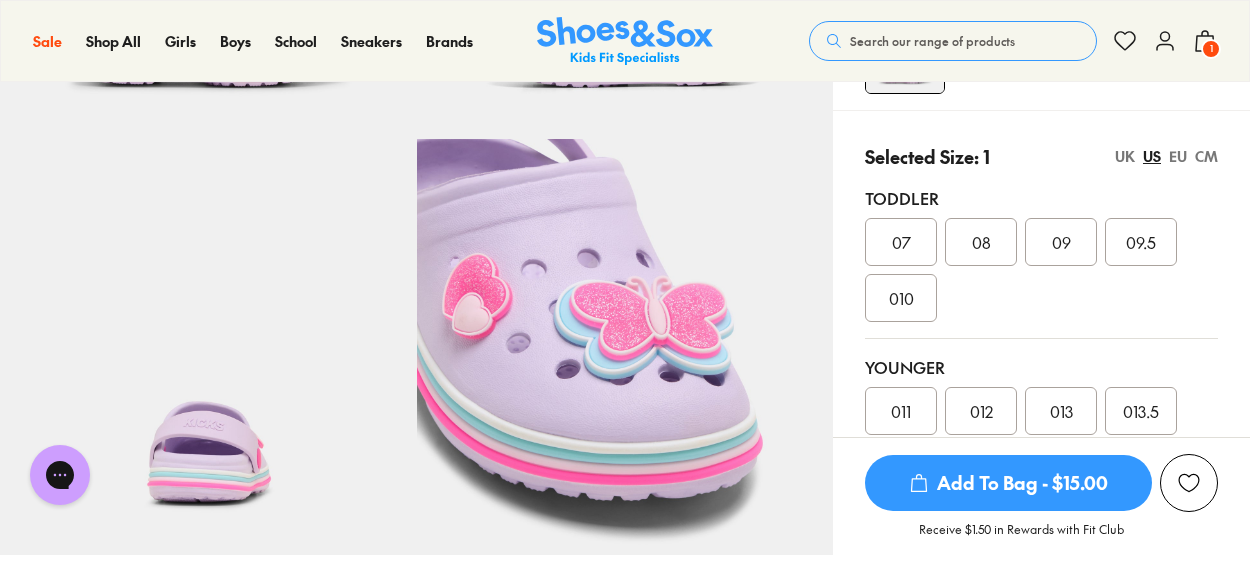 click on "EU" at bounding box center [1178, 156] 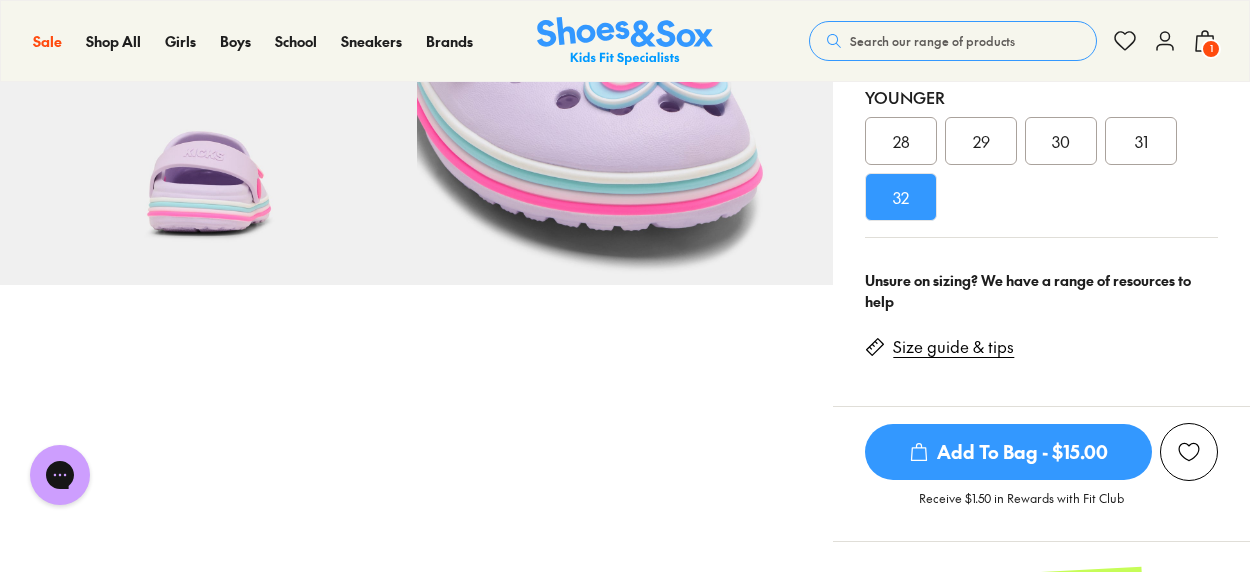 scroll, scrollTop: 700, scrollLeft: 0, axis: vertical 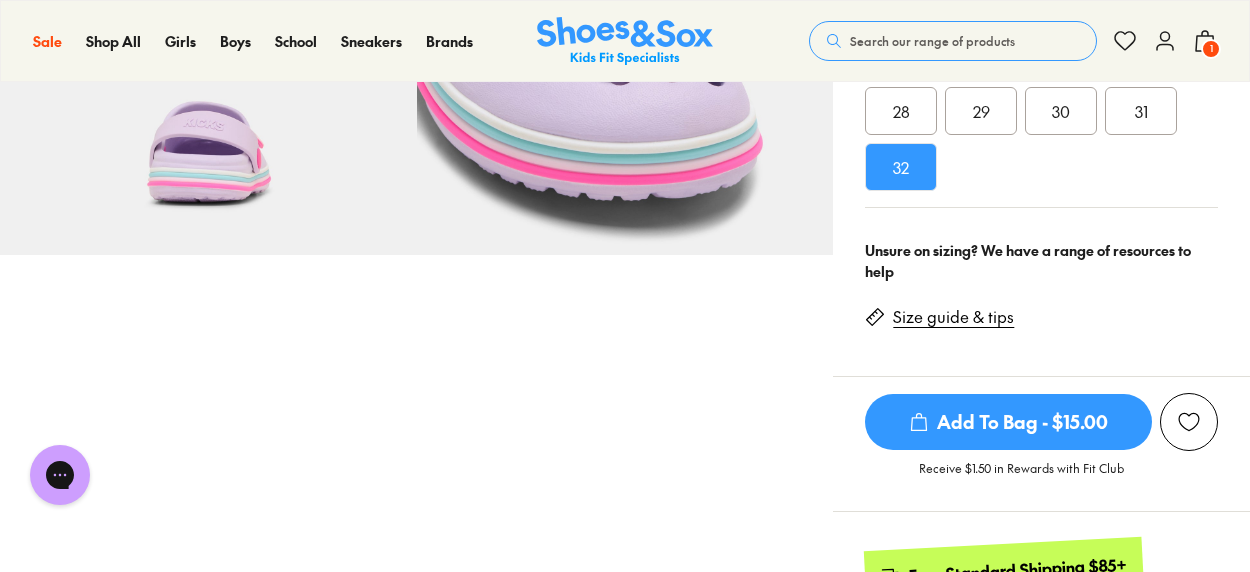click on "Size guide & tips" at bounding box center [953, 317] 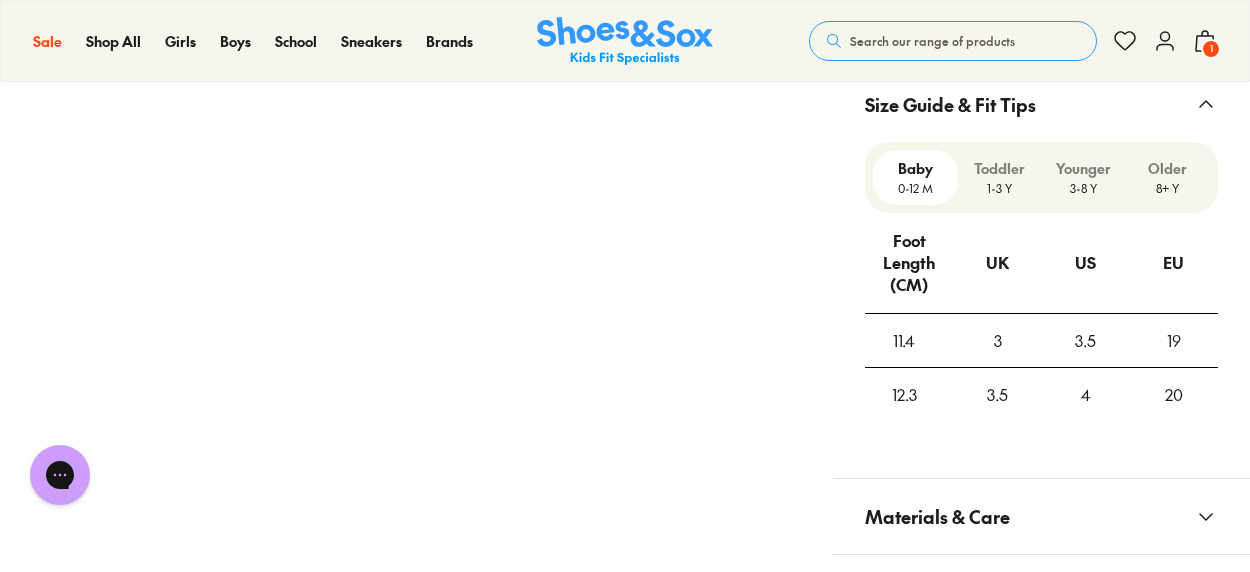 scroll, scrollTop: 1577, scrollLeft: 0, axis: vertical 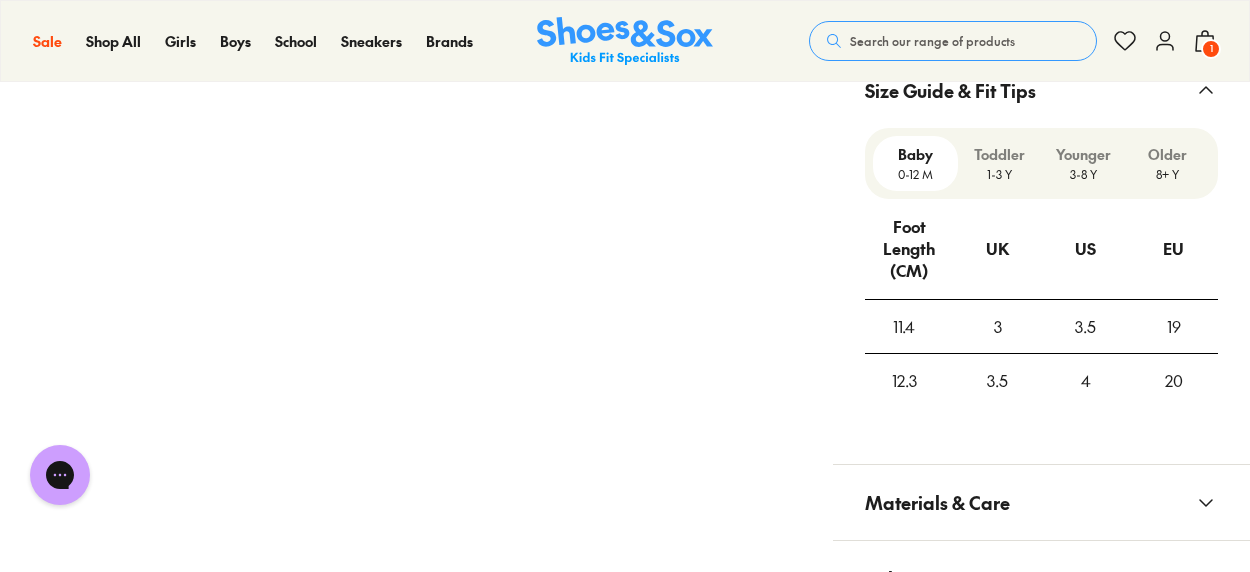 click on "3-8 Y" at bounding box center (1084, 174) 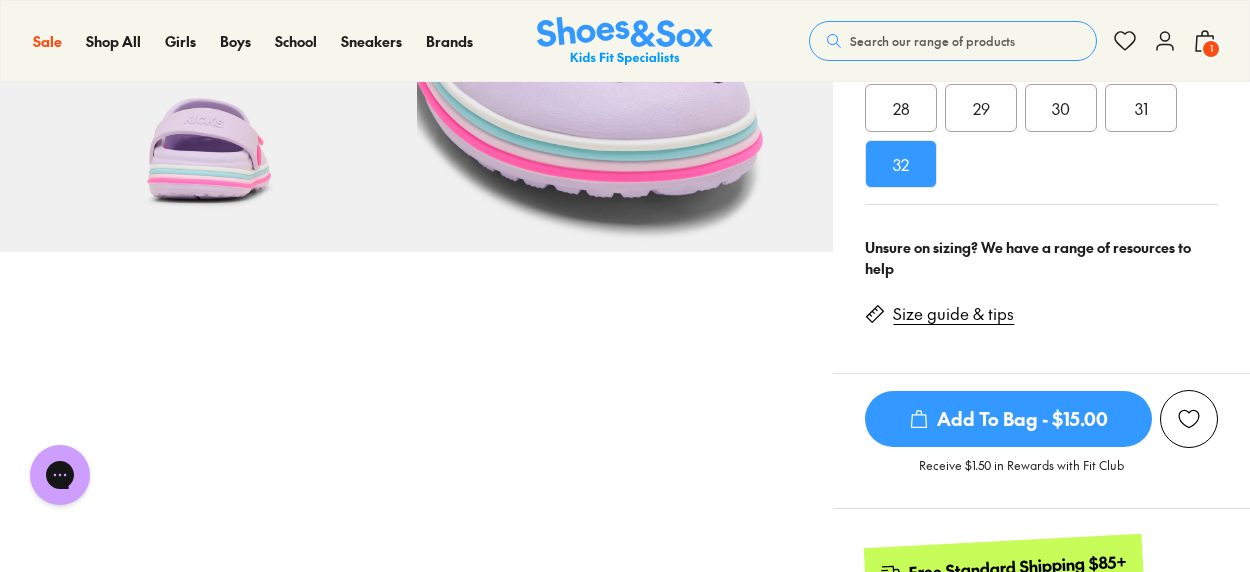 scroll, scrollTop: 577, scrollLeft: 0, axis: vertical 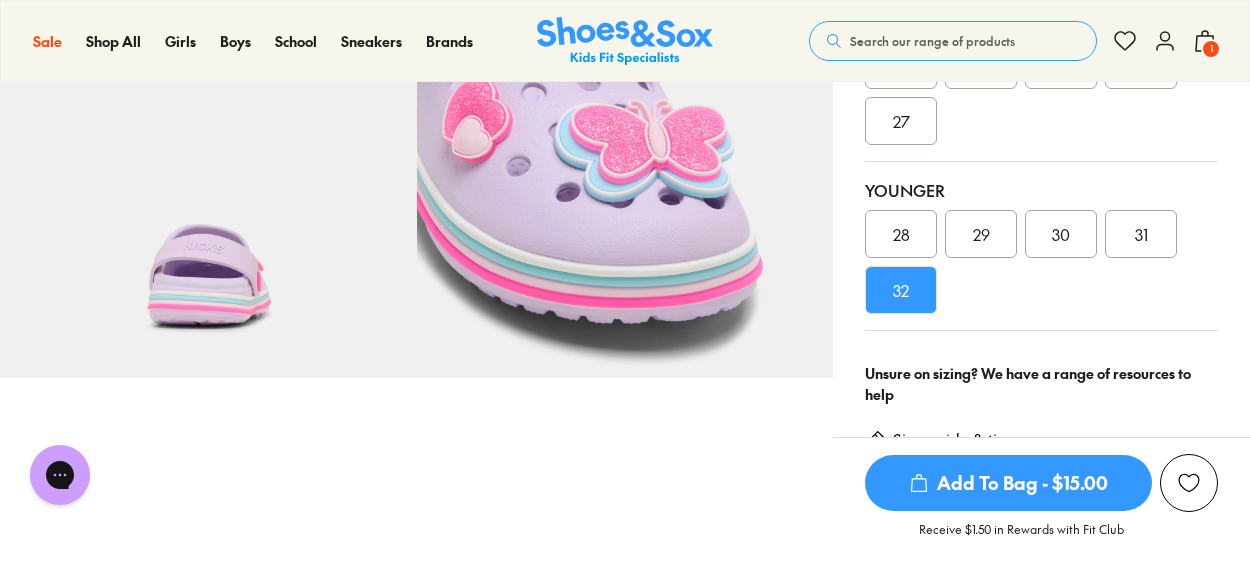 click on "Add To Bag - $15.00" at bounding box center (1008, 483) 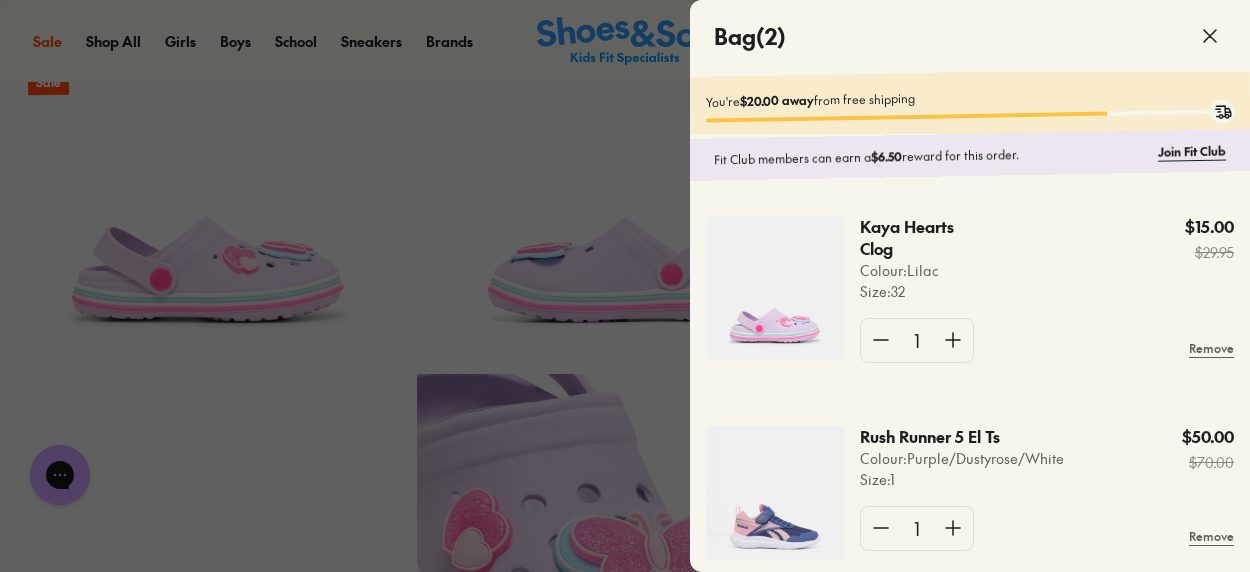 scroll, scrollTop: 77, scrollLeft: 0, axis: vertical 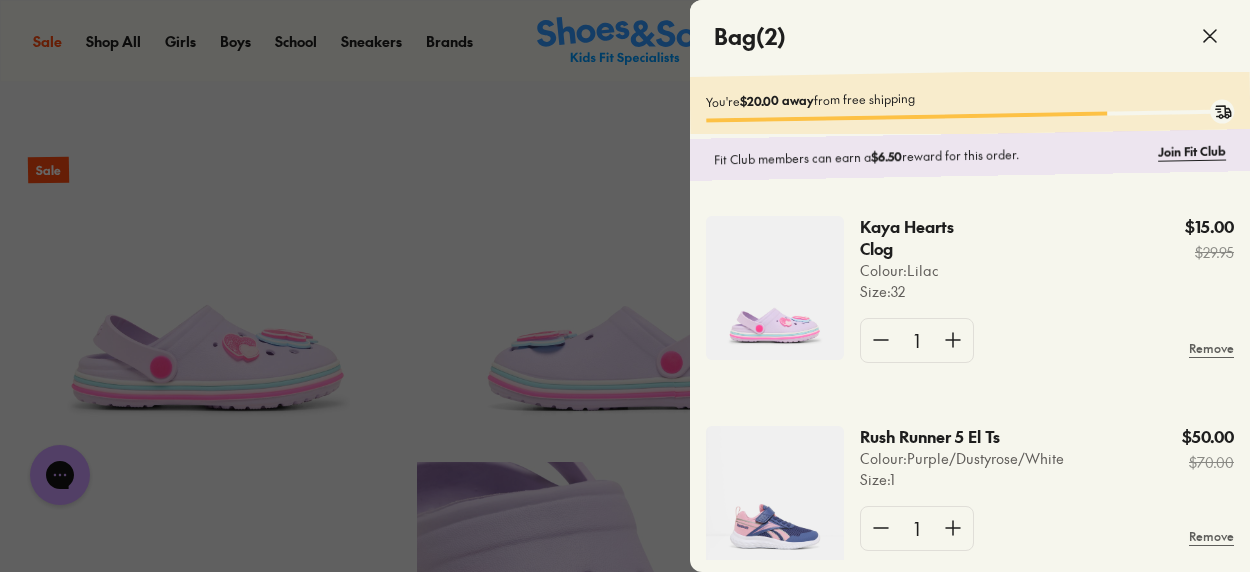 click 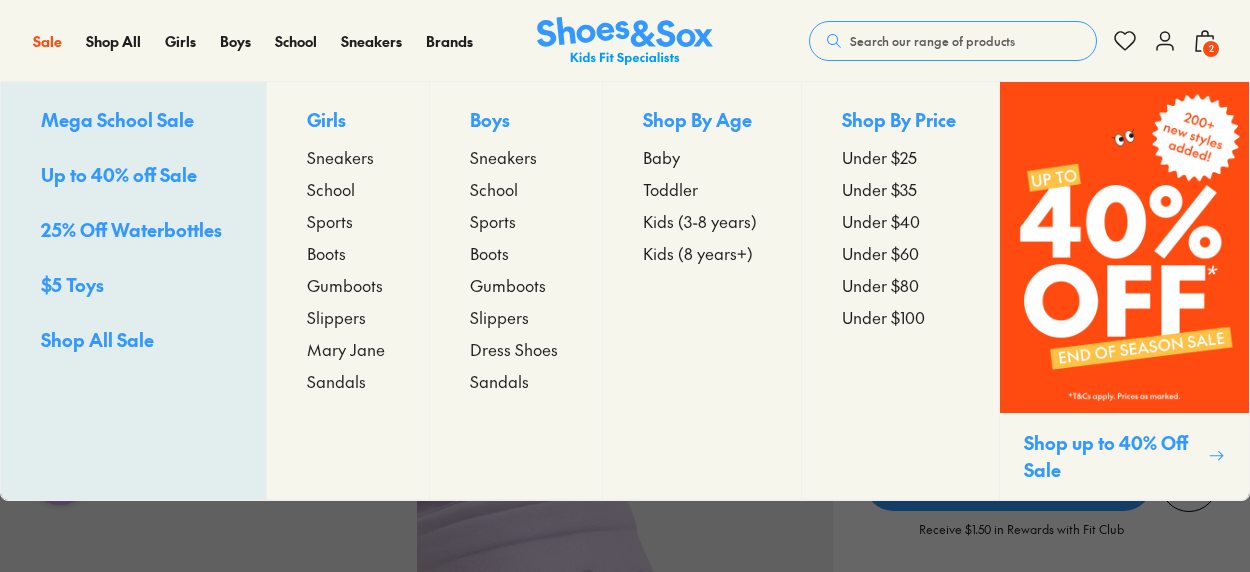 click on "Sandals" at bounding box center (336, 381) 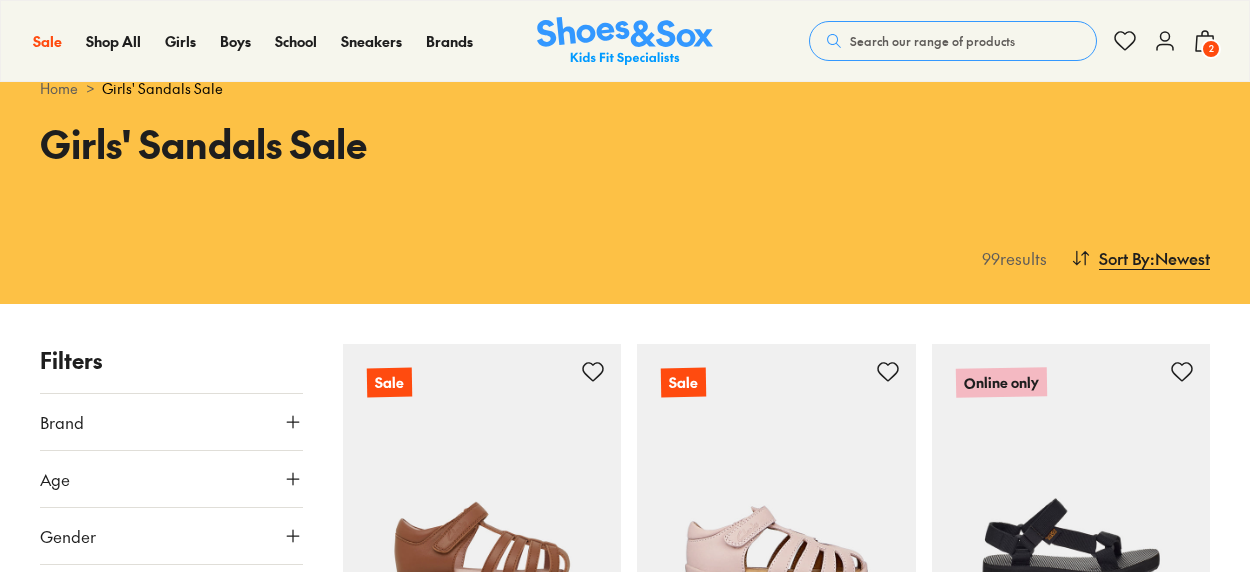 scroll, scrollTop: 100, scrollLeft: 0, axis: vertical 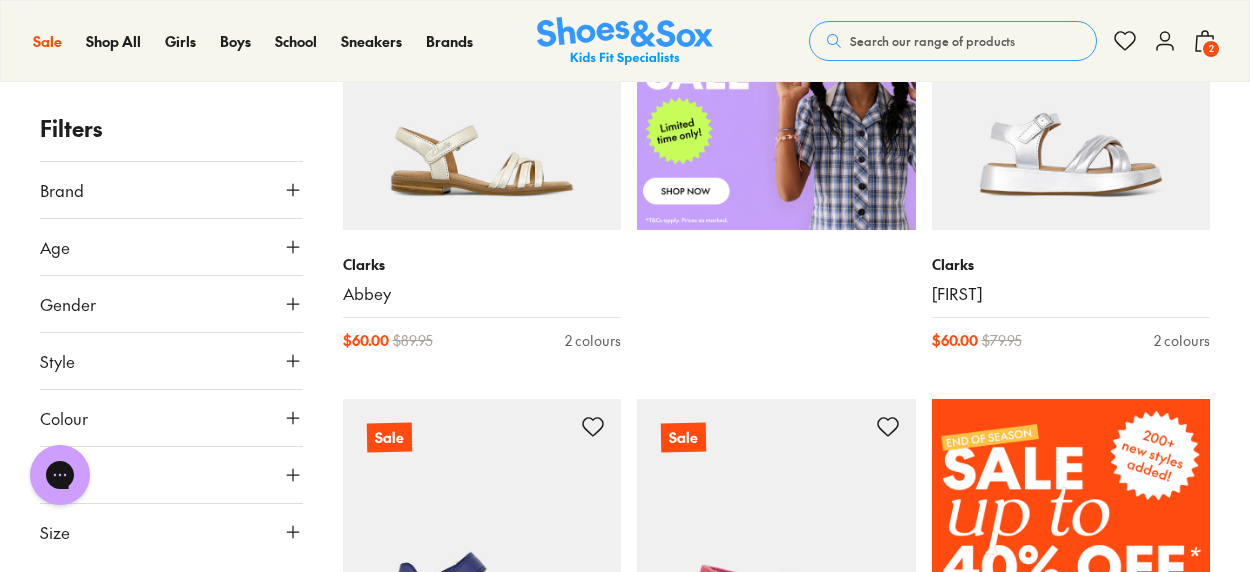 click 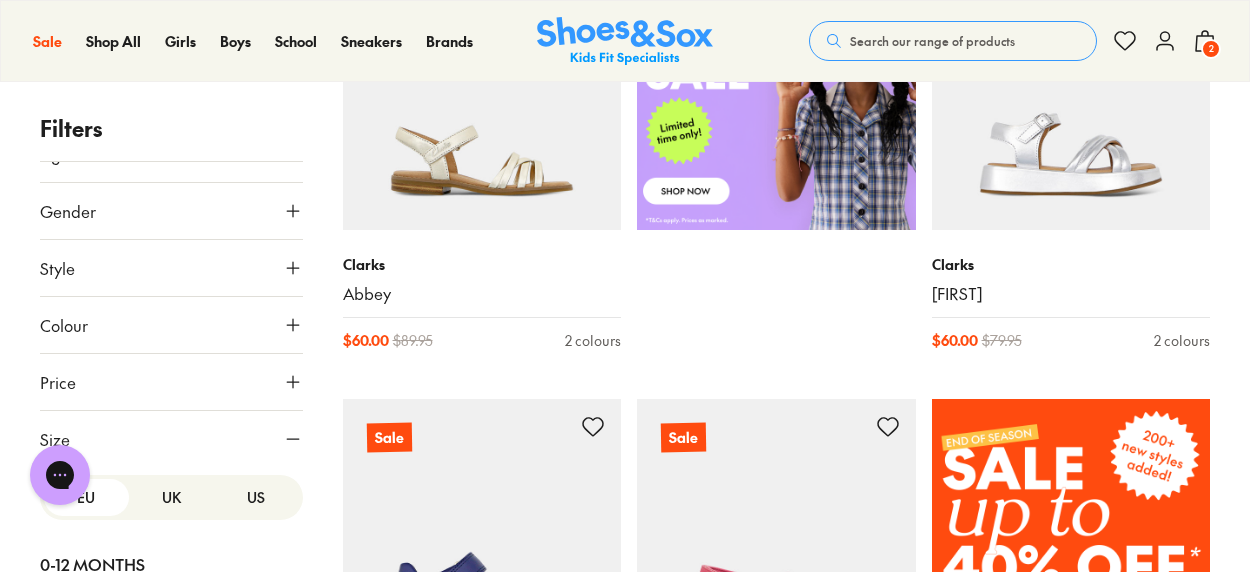 scroll, scrollTop: 300, scrollLeft: 0, axis: vertical 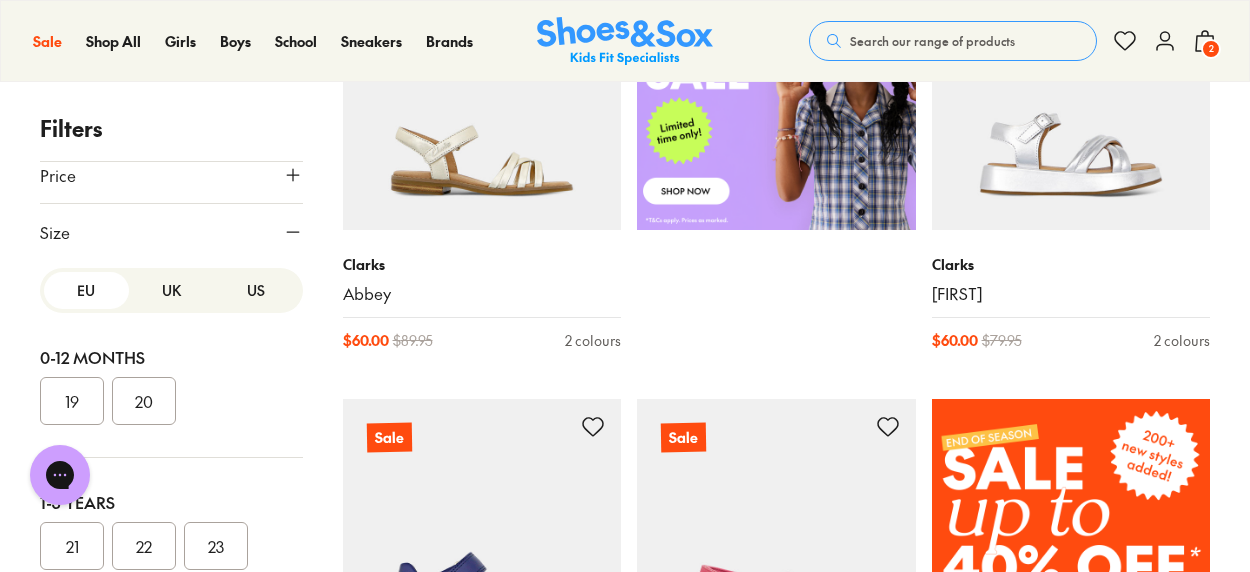 click on "US" at bounding box center (256, 290) 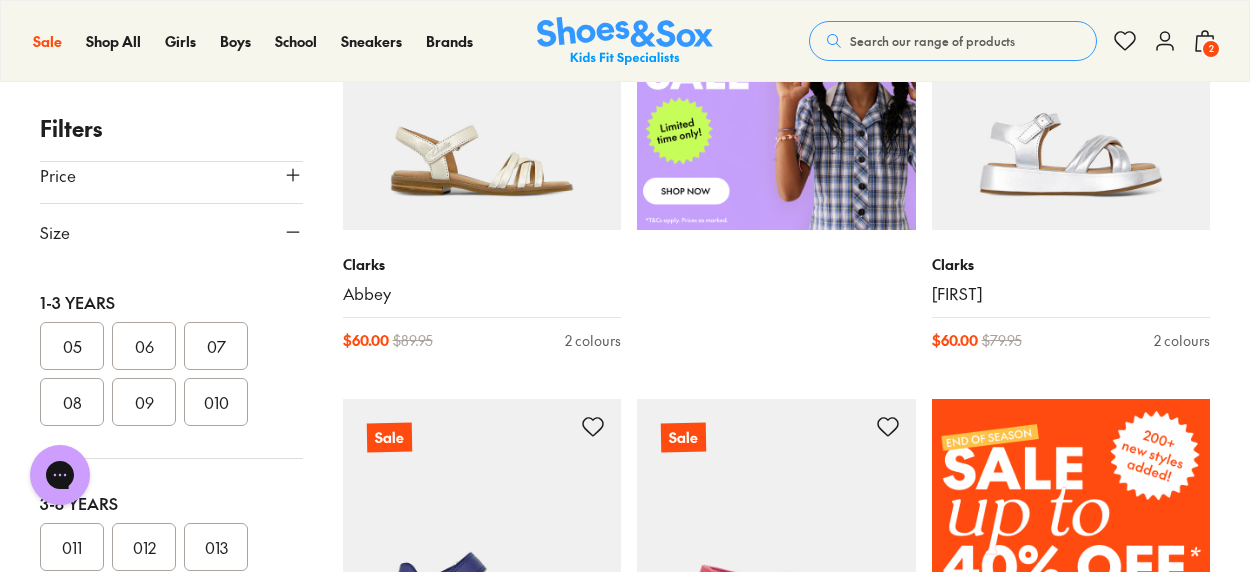 scroll, scrollTop: 300, scrollLeft: 0, axis: vertical 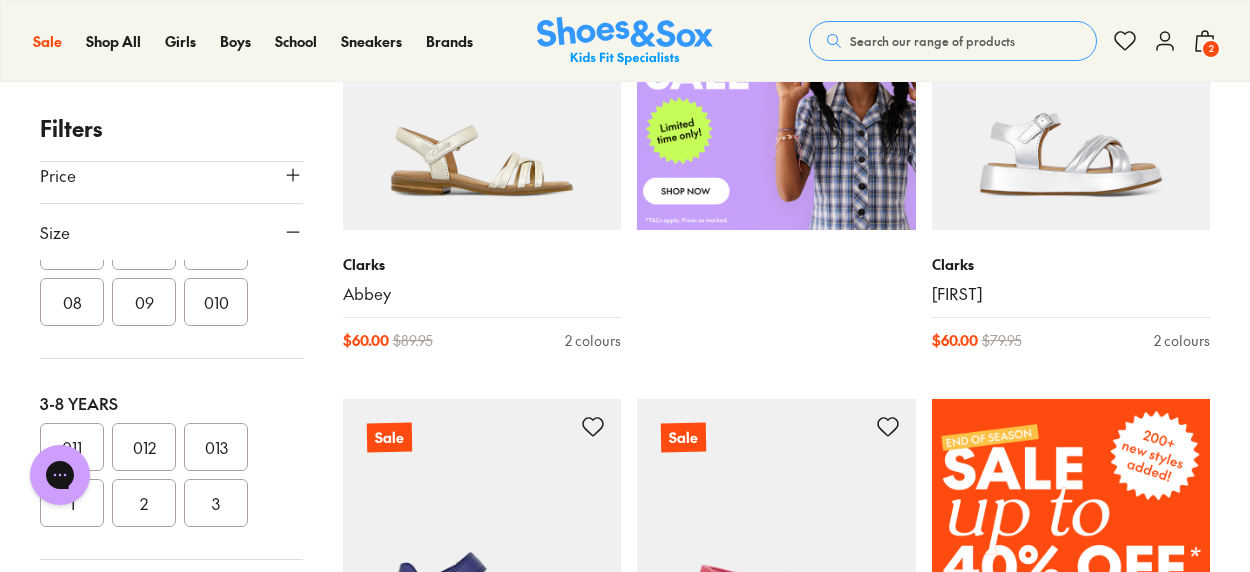 click on "1" at bounding box center (72, 503) 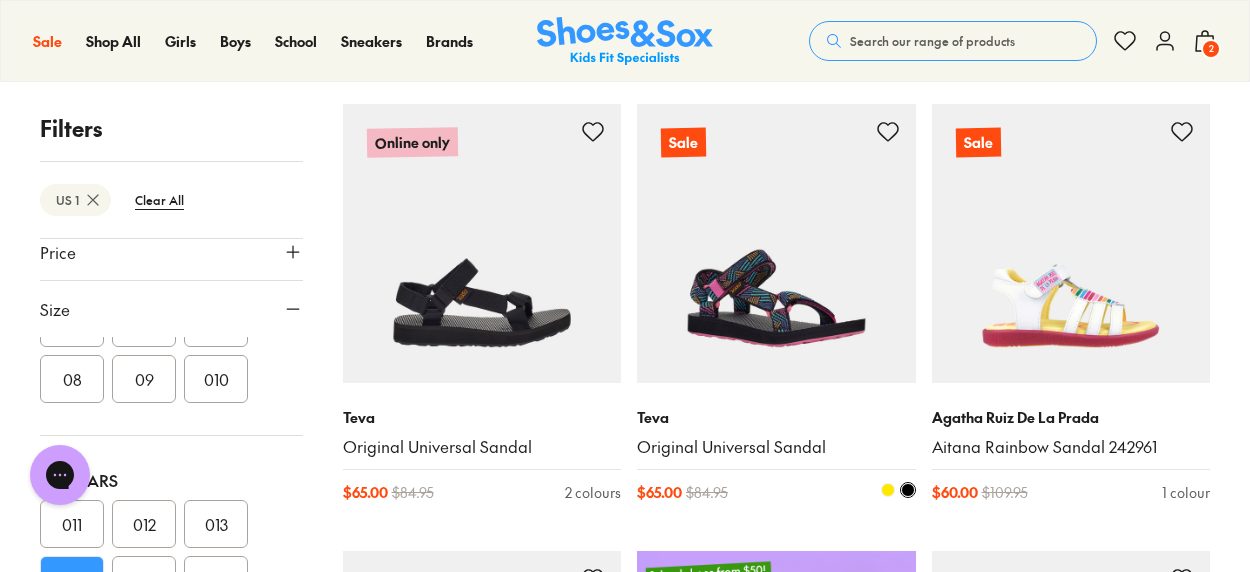 scroll, scrollTop: 0, scrollLeft: 0, axis: both 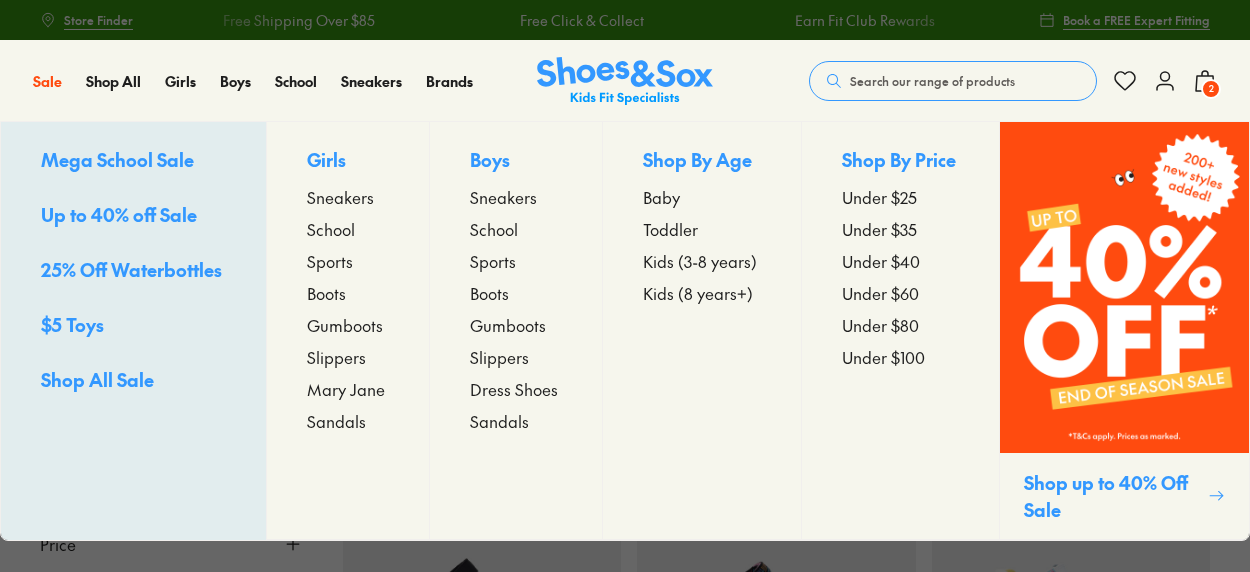 click on "Boots" at bounding box center [326, 293] 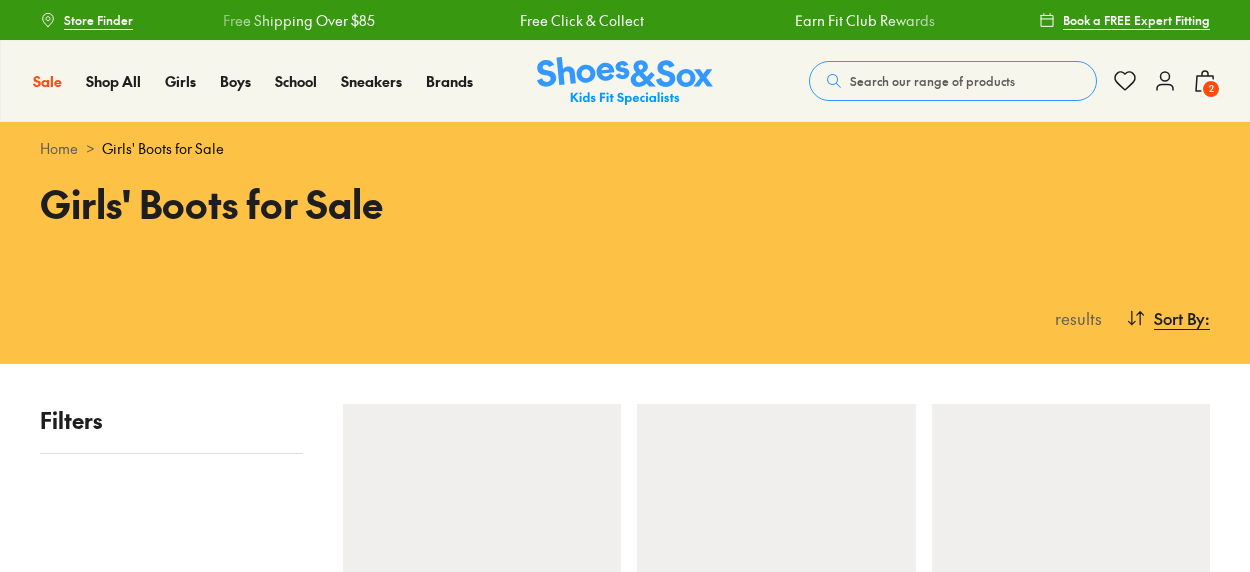 scroll, scrollTop: 0, scrollLeft: 0, axis: both 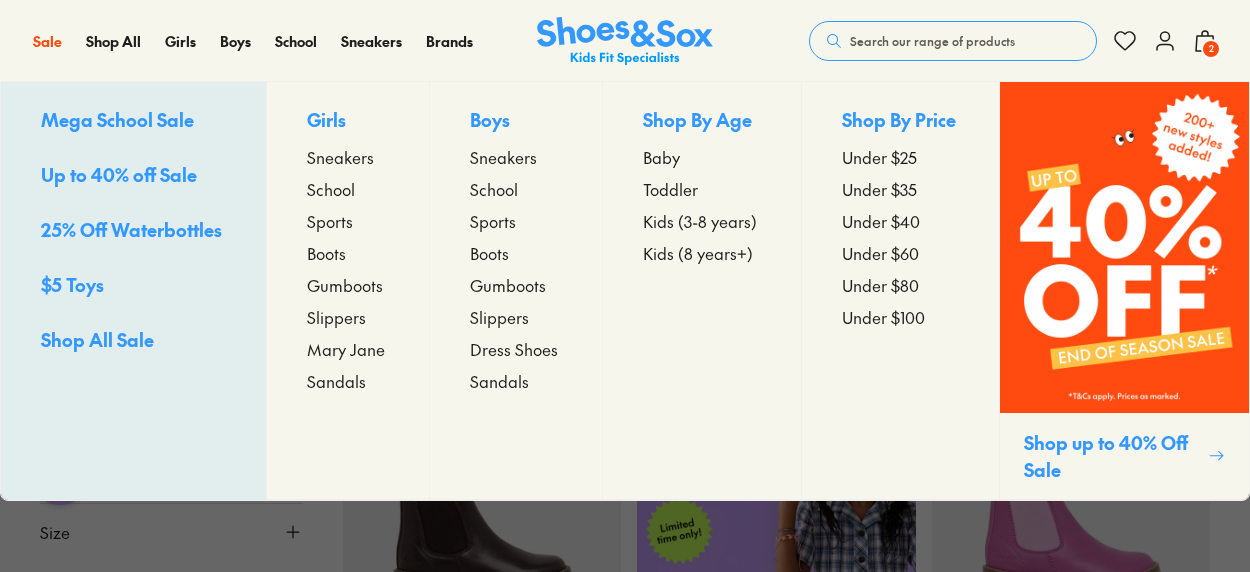 click on "Boots" at bounding box center [489, 253] 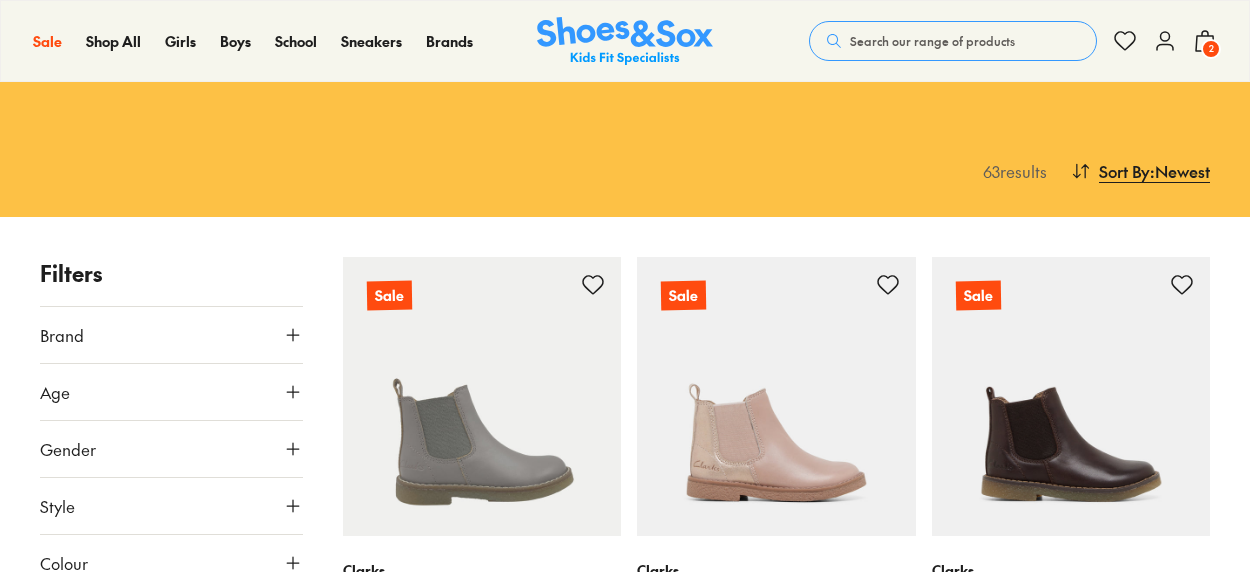 scroll, scrollTop: 200, scrollLeft: 0, axis: vertical 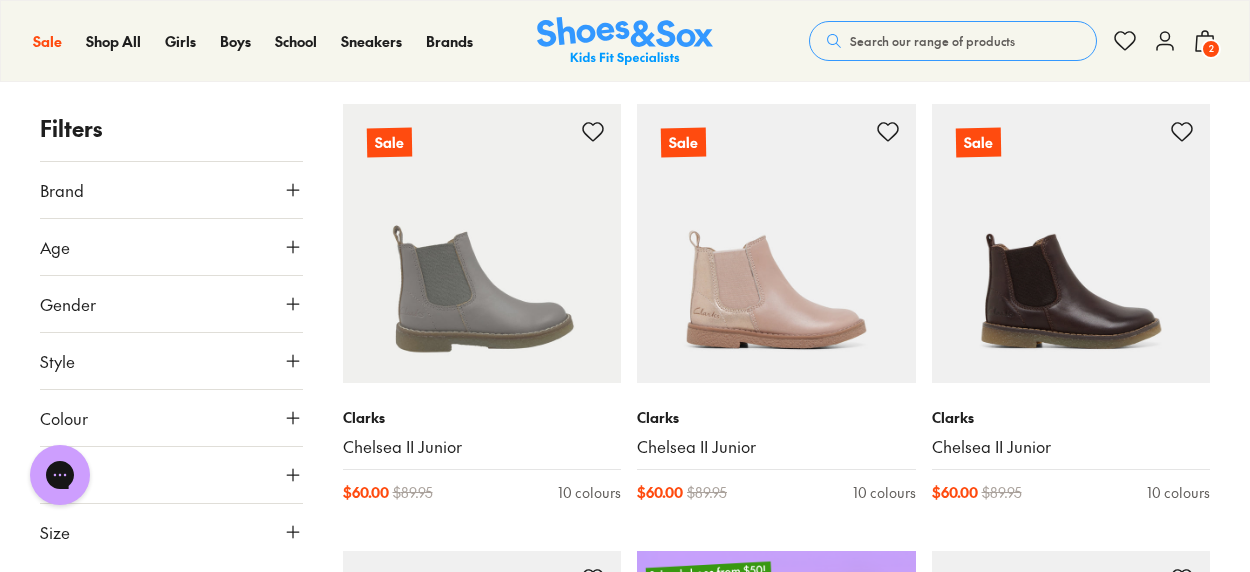 click 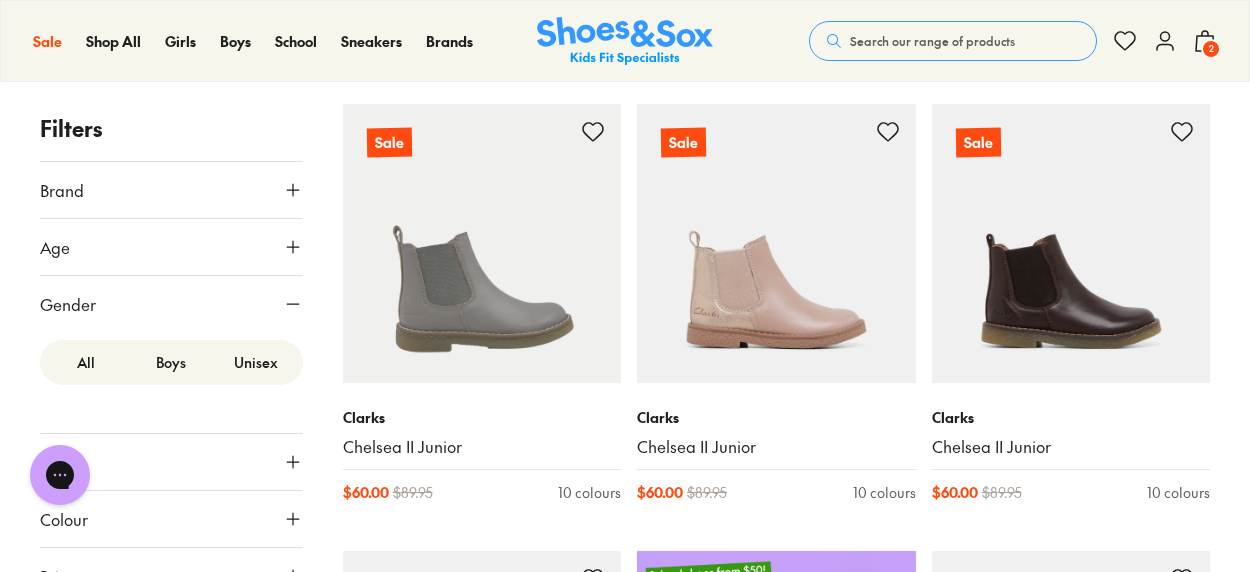 click on "Boys" at bounding box center [171, 362] 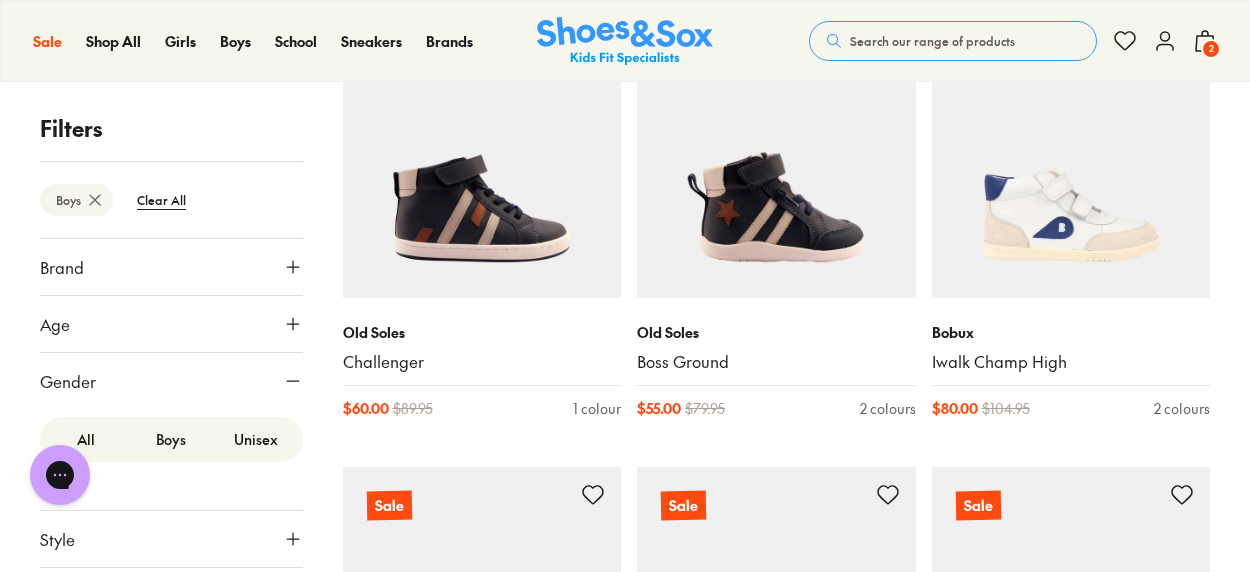 scroll, scrollTop: 3100, scrollLeft: 0, axis: vertical 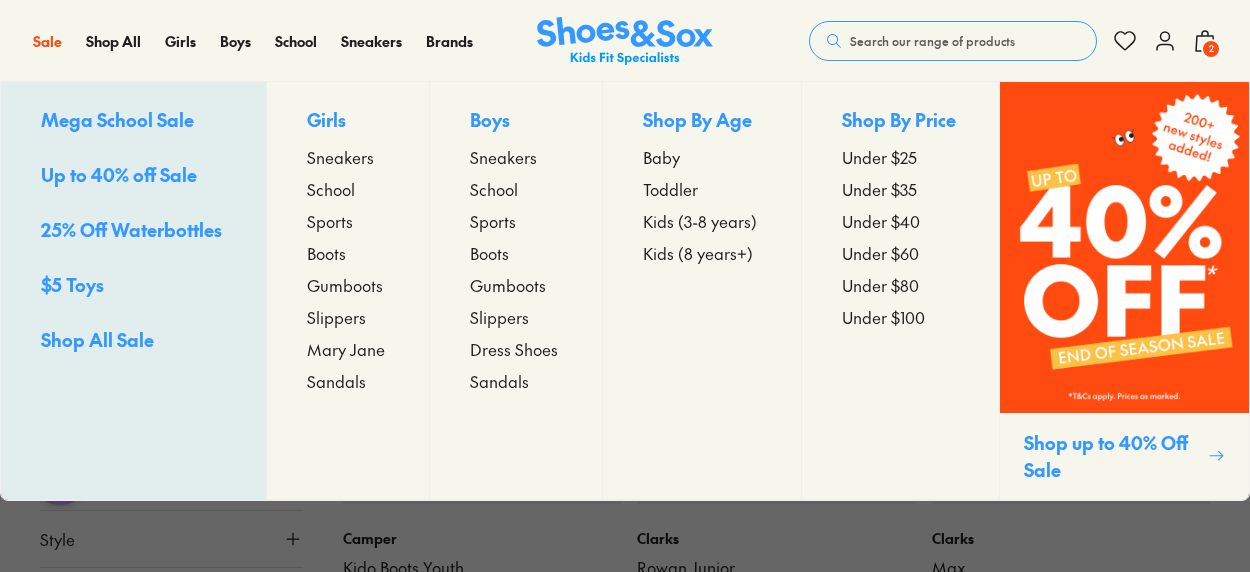 click on "Up to 40% off Sale" at bounding box center [119, 174] 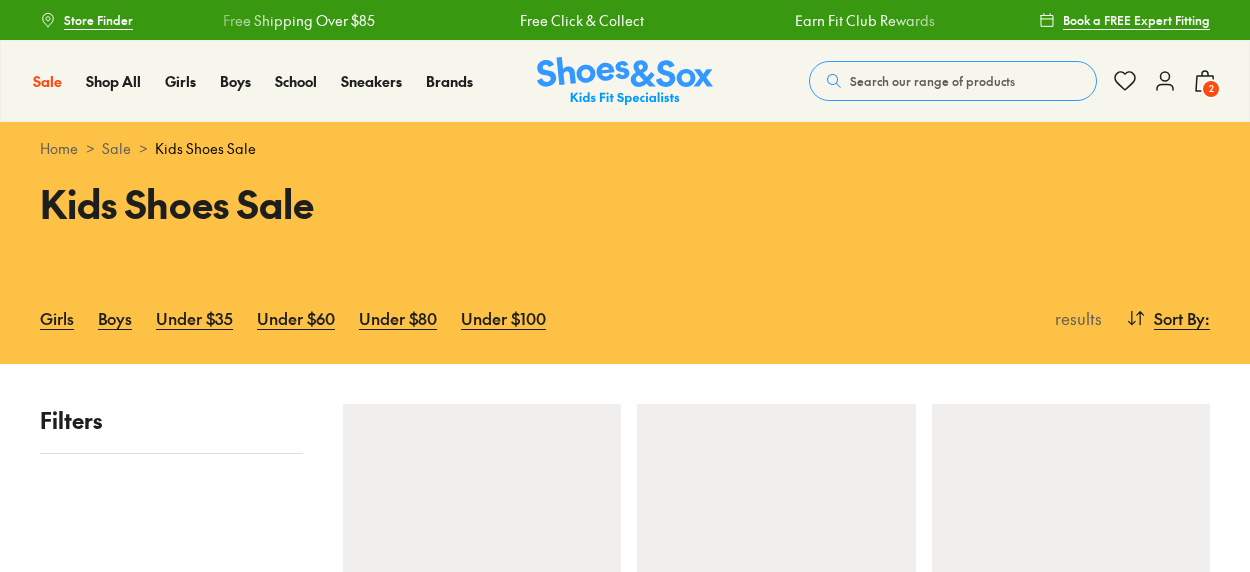 scroll, scrollTop: 0, scrollLeft: 0, axis: both 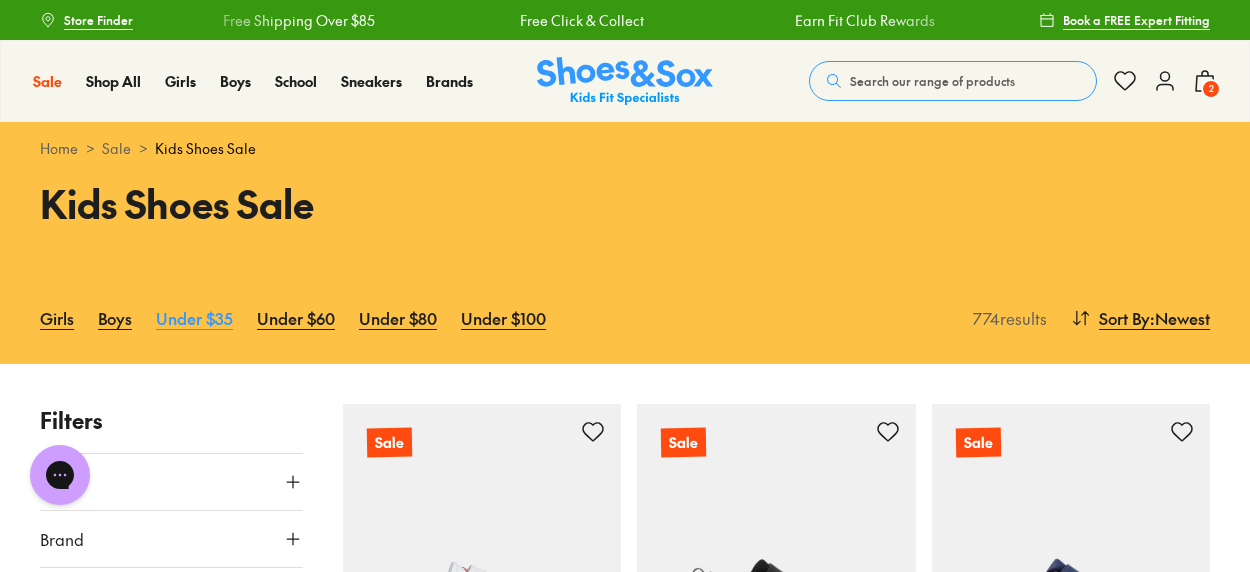 click on "Under $35" at bounding box center [194, 318] 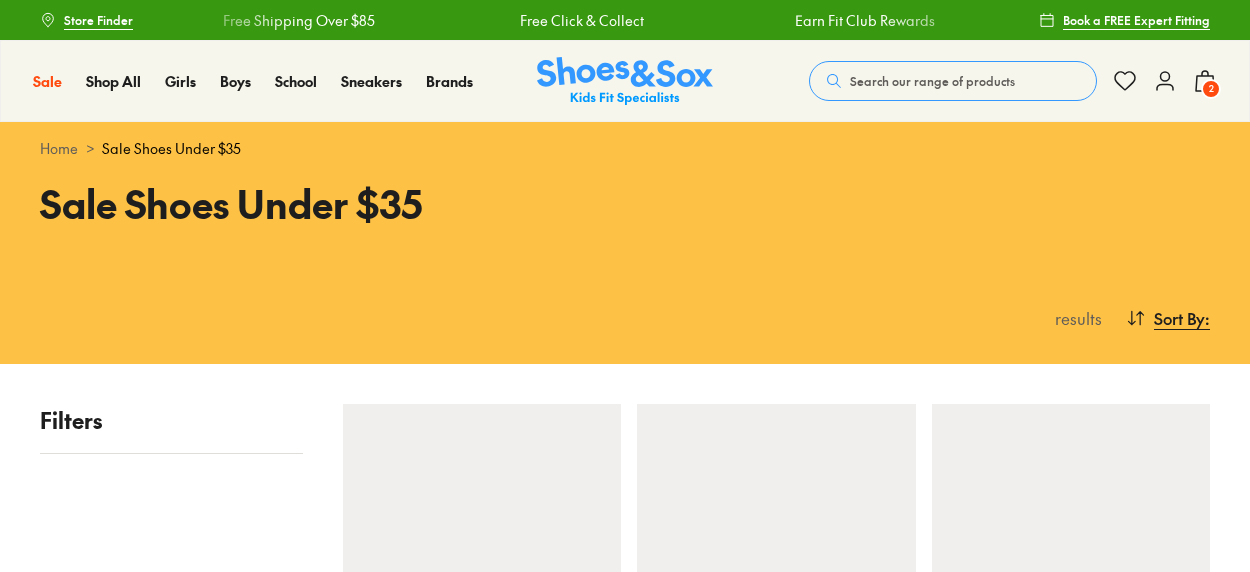 scroll, scrollTop: 154, scrollLeft: 0, axis: vertical 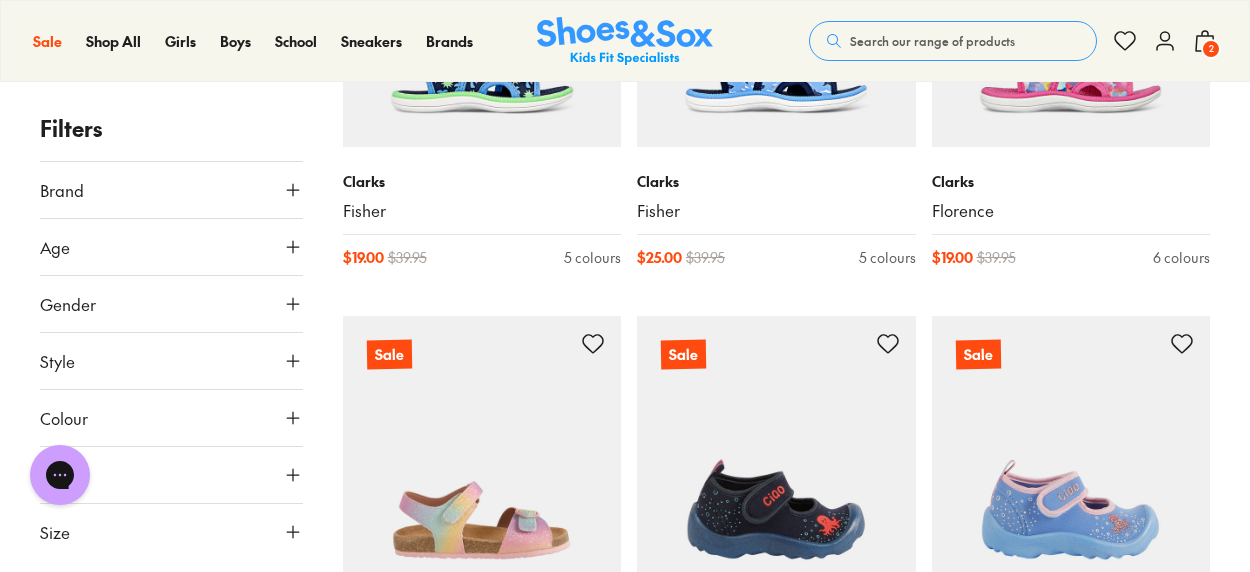 click on "2" at bounding box center (1211, 49) 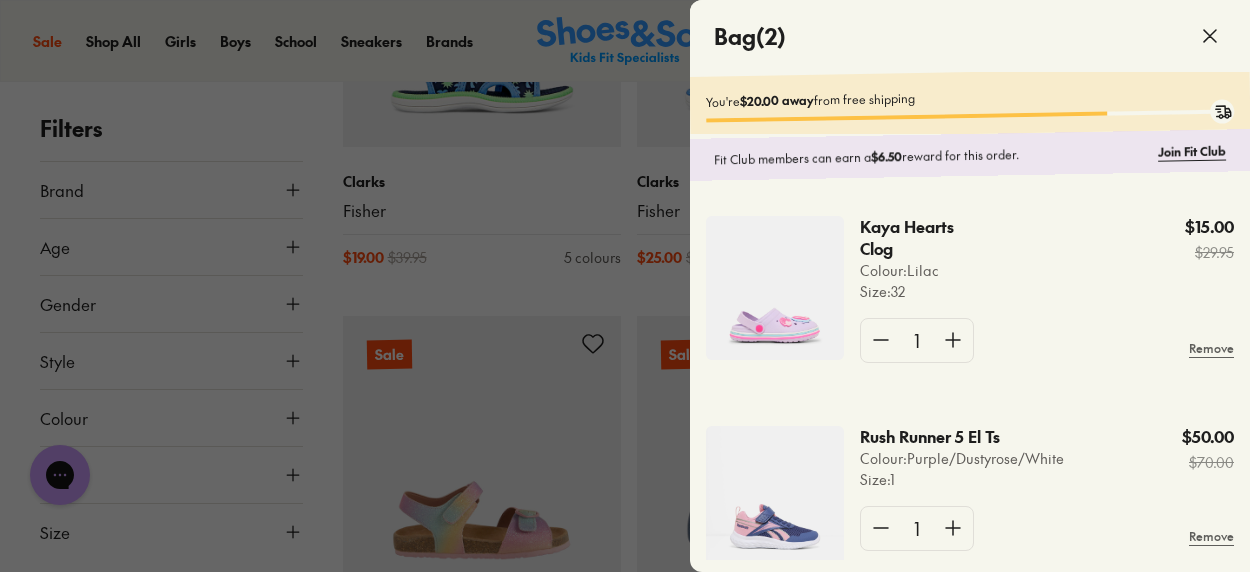 click 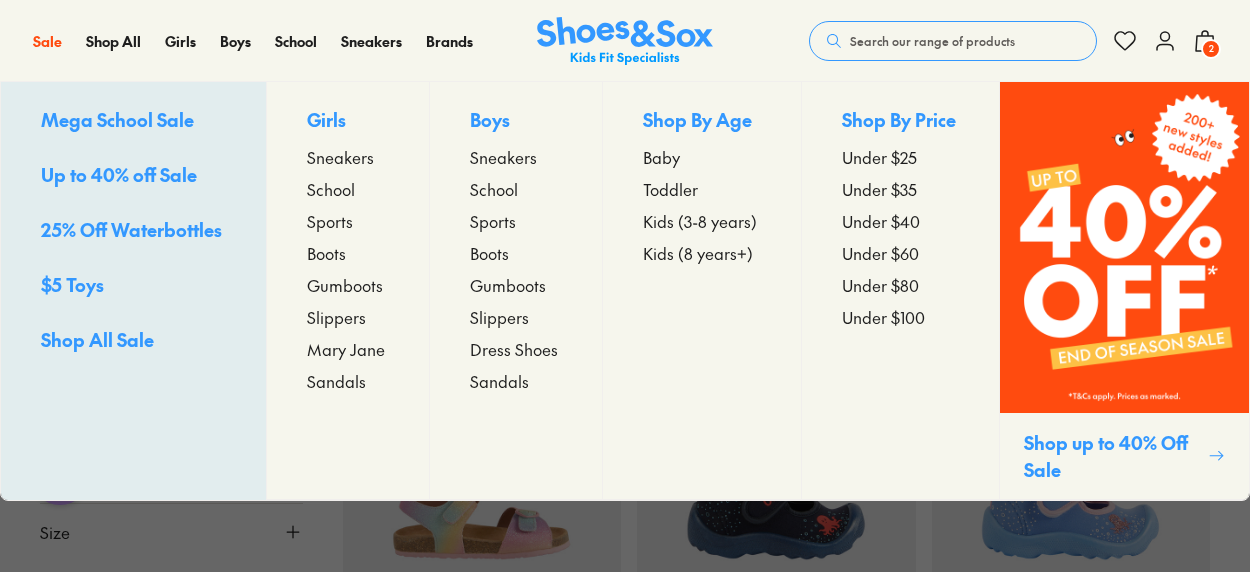 click on "Sports" at bounding box center [330, 221] 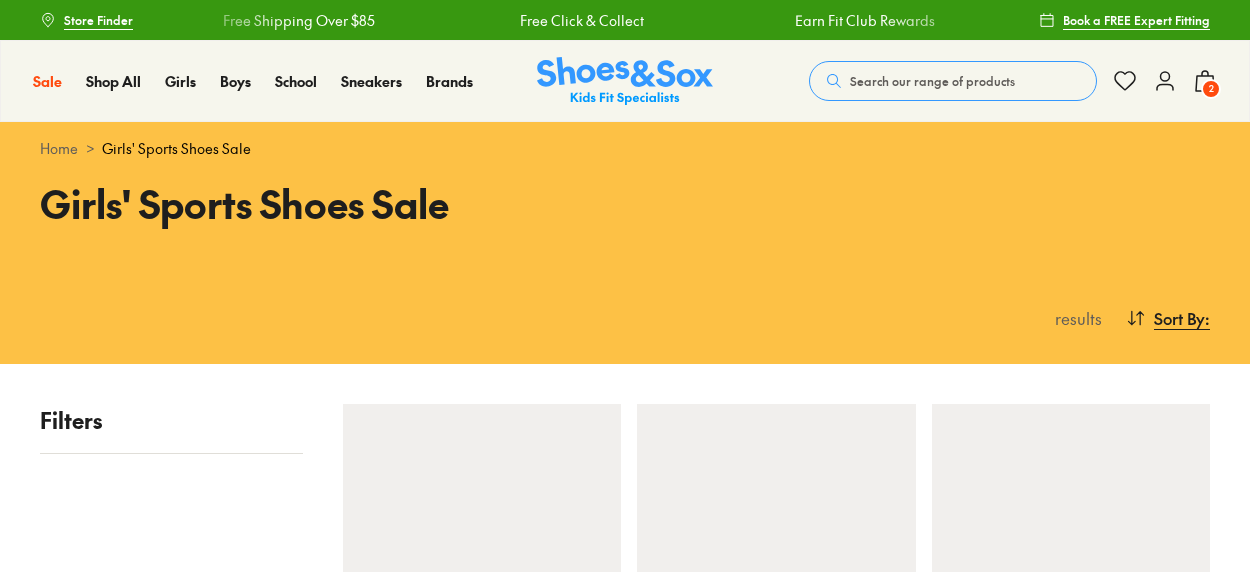 scroll, scrollTop: 0, scrollLeft: 0, axis: both 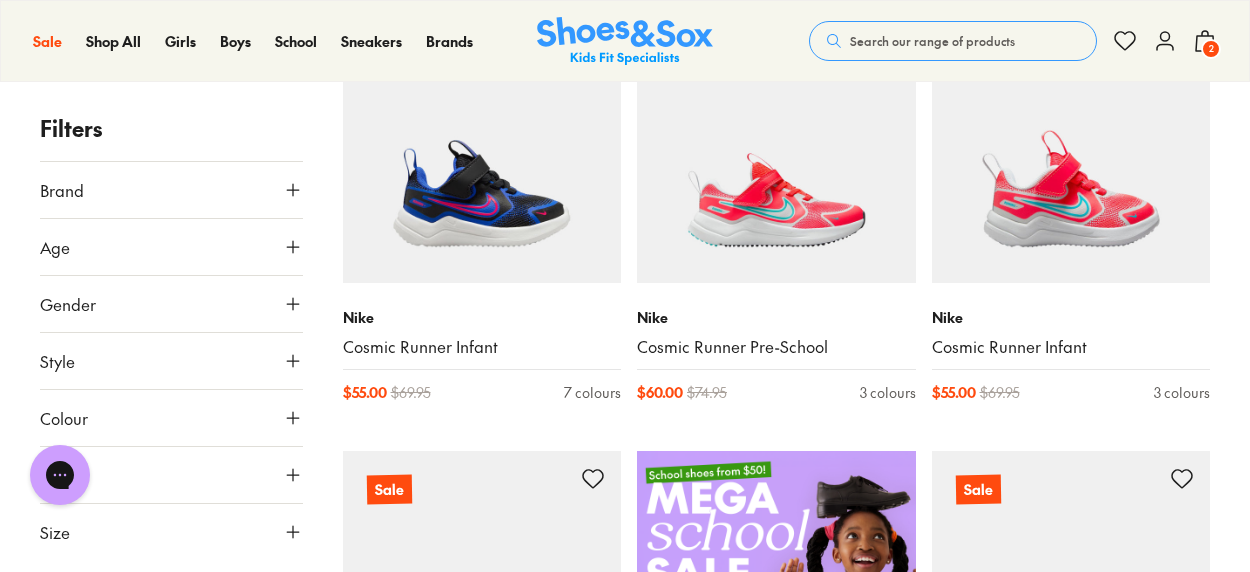 click 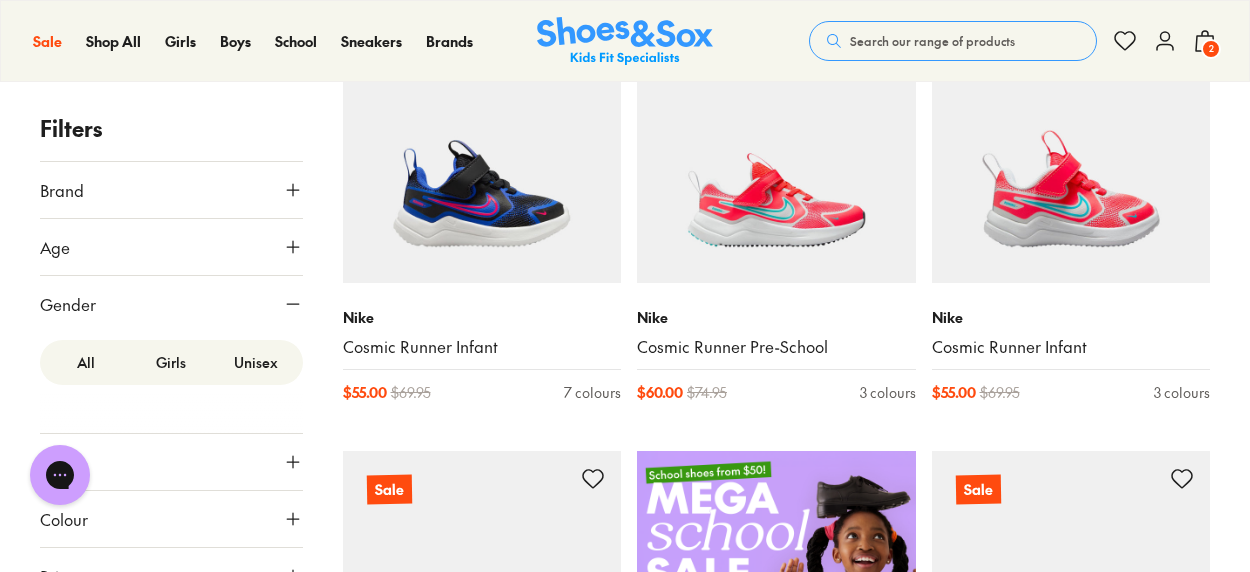 click on "Girls" at bounding box center (171, 362) 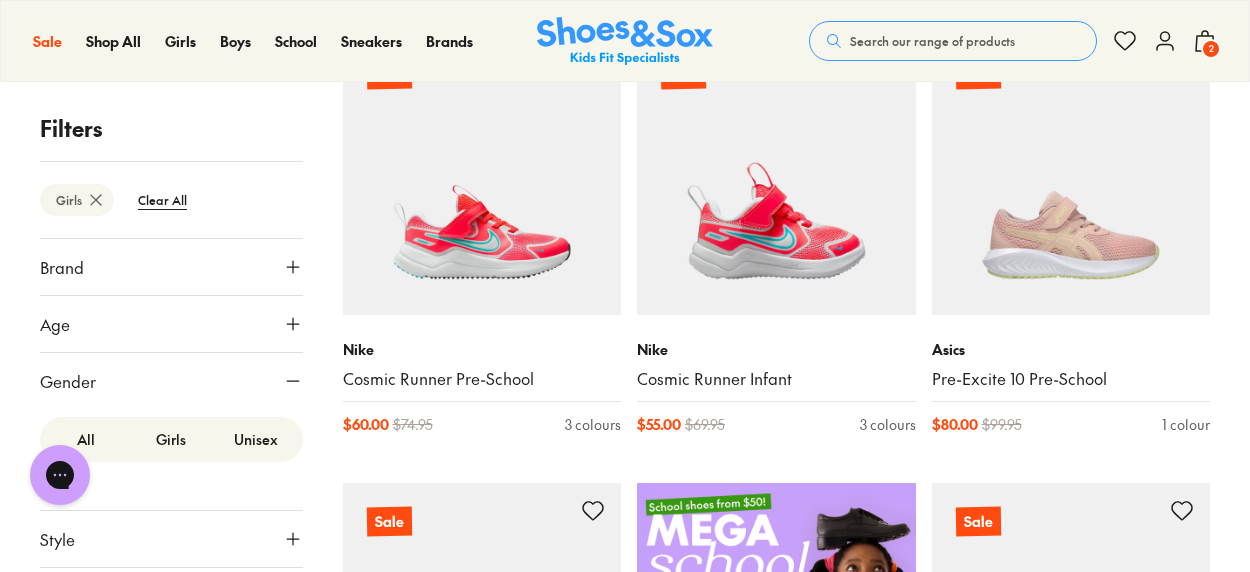 scroll, scrollTop: 400, scrollLeft: 0, axis: vertical 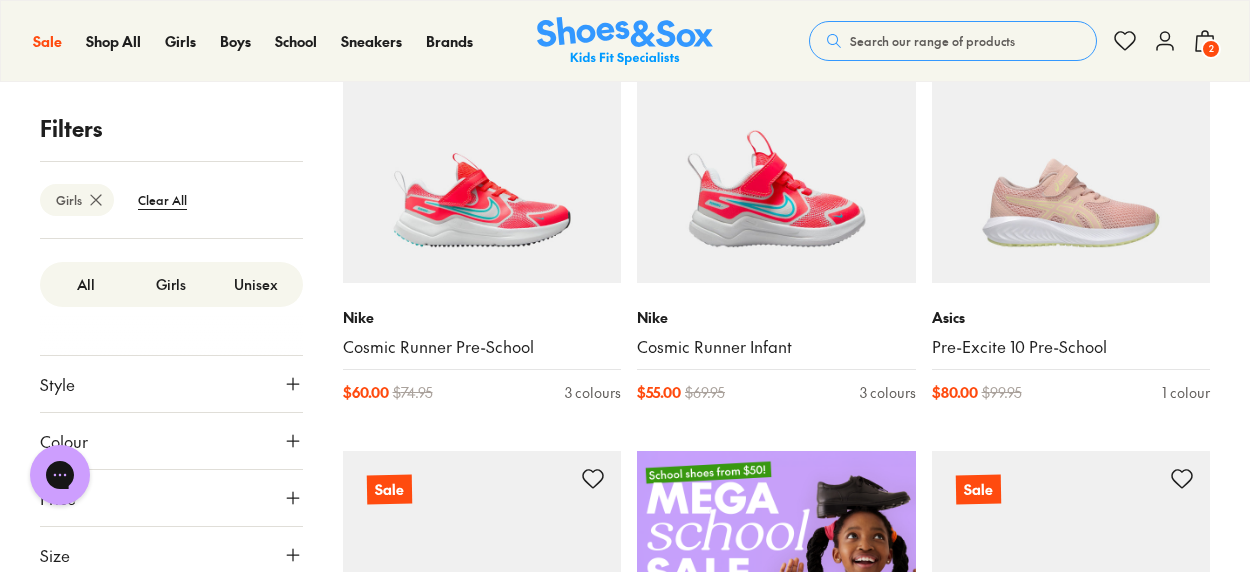 click 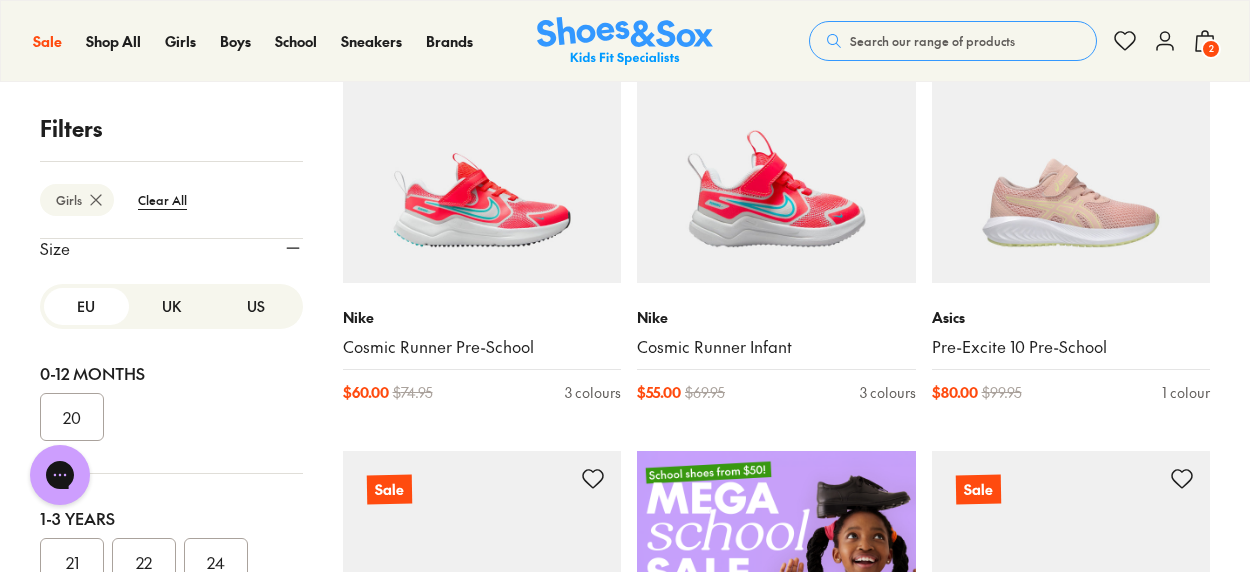 scroll, scrollTop: 439, scrollLeft: 0, axis: vertical 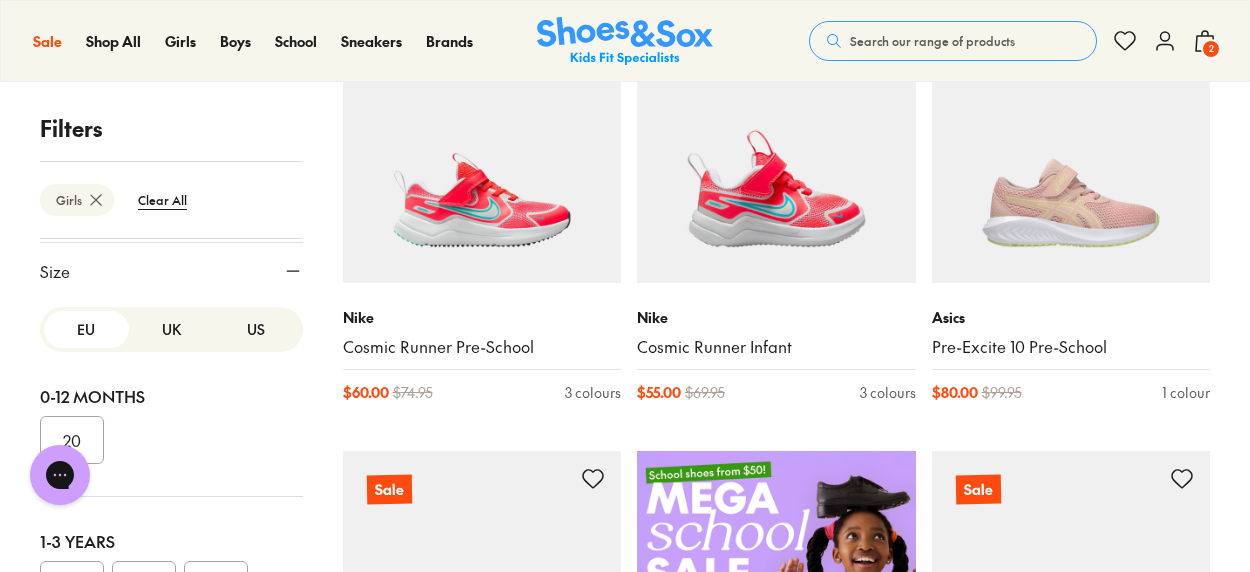 click on "US" at bounding box center (256, 329) 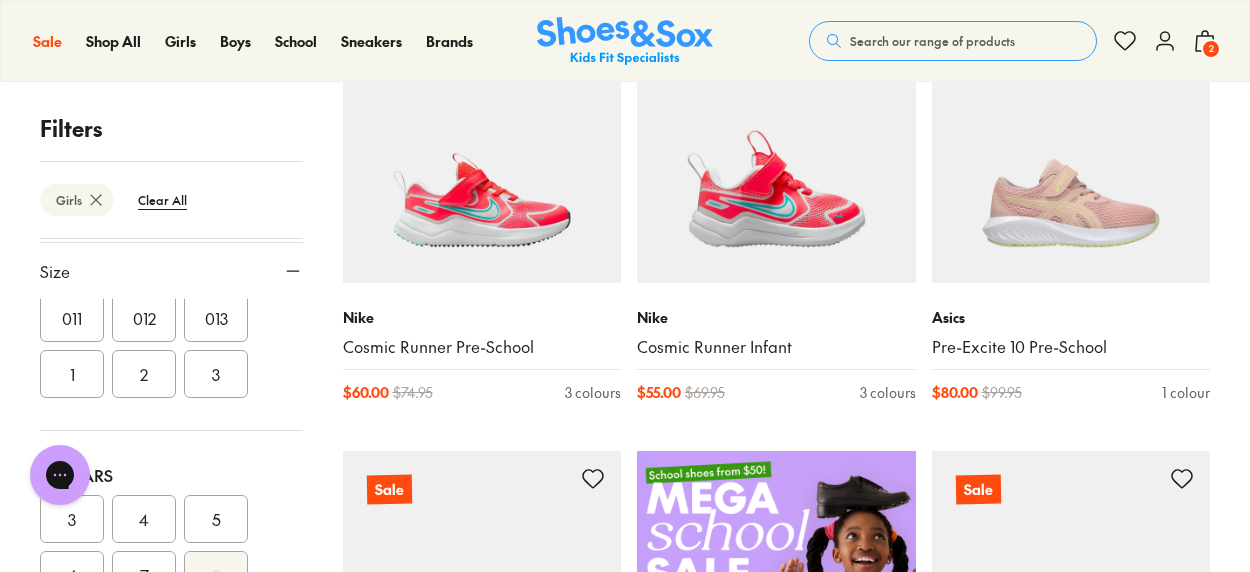 scroll, scrollTop: 500, scrollLeft: 0, axis: vertical 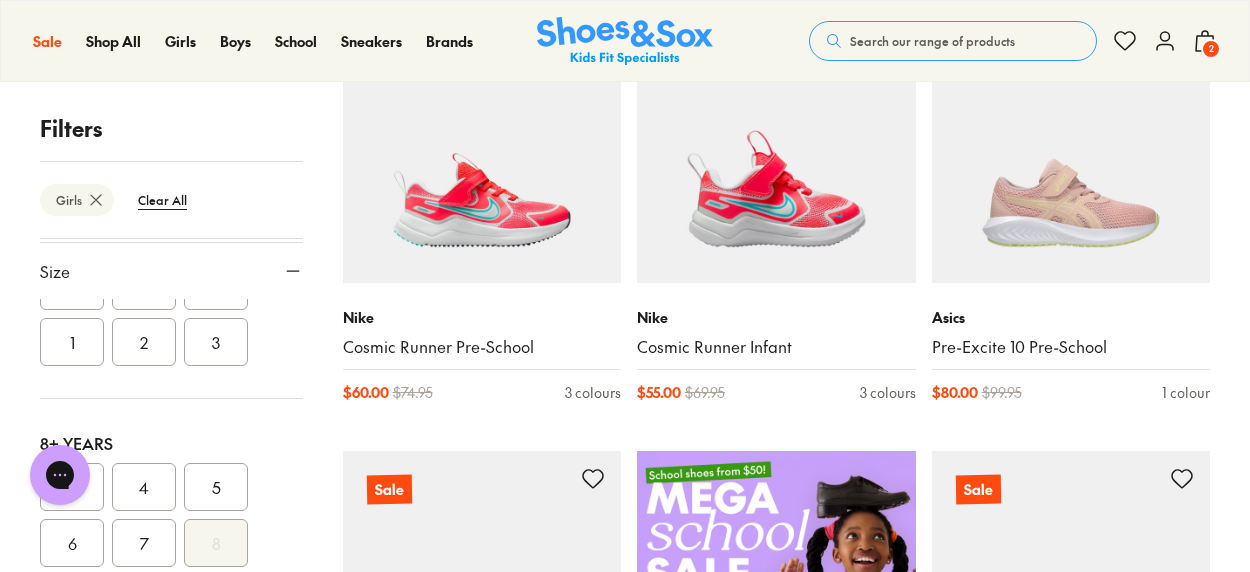 click on "1" at bounding box center [72, 342] 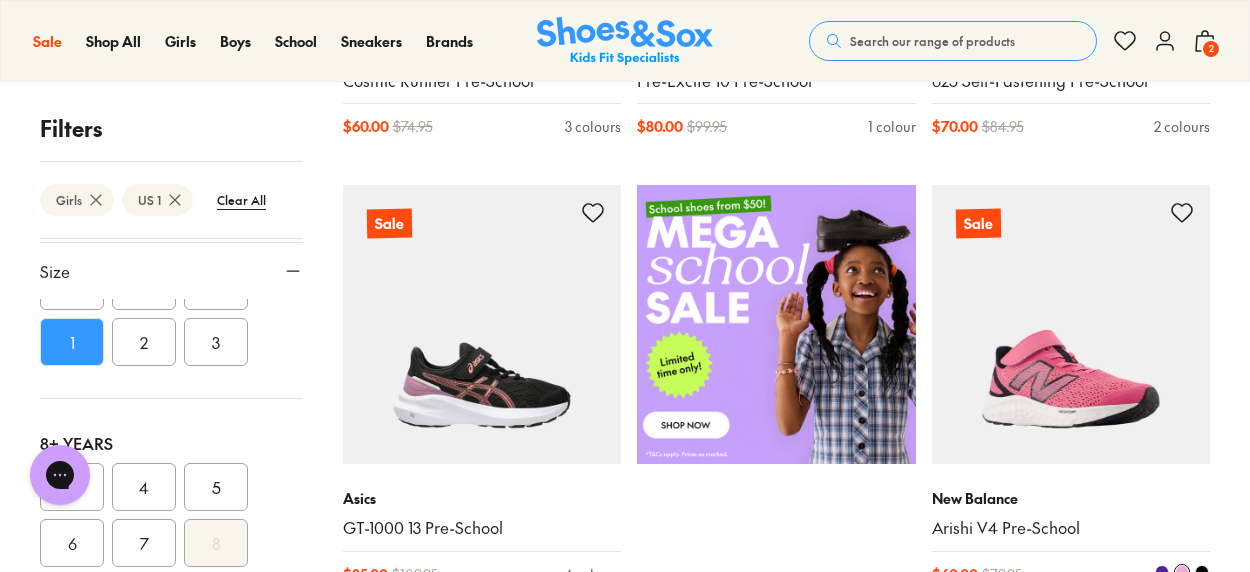 scroll, scrollTop: 400, scrollLeft: 0, axis: vertical 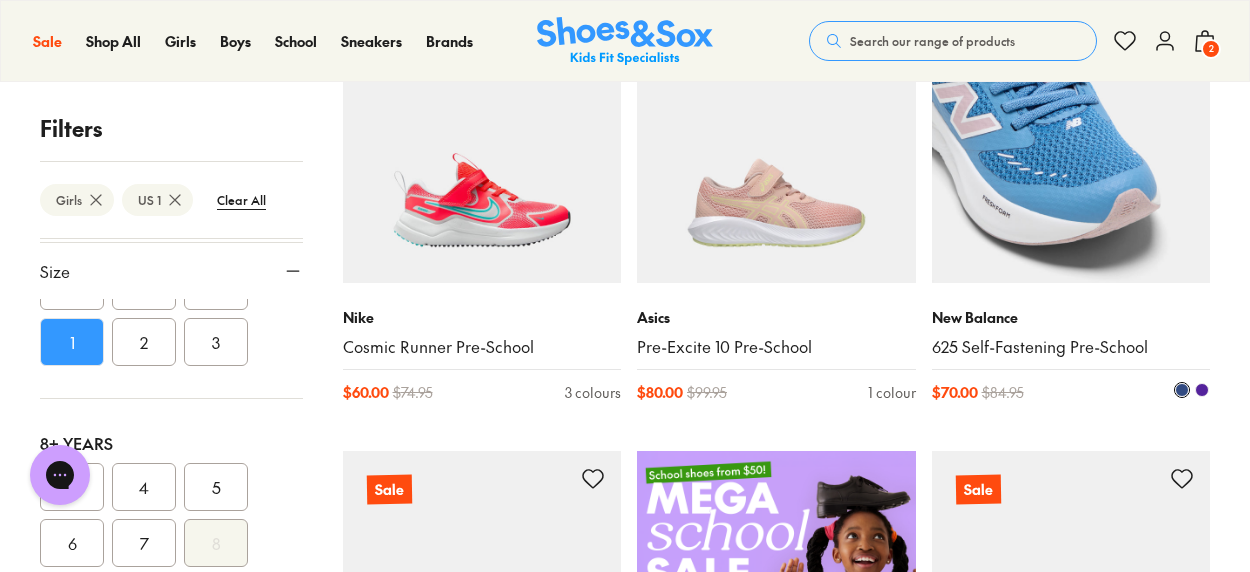 click at bounding box center [1071, 143] 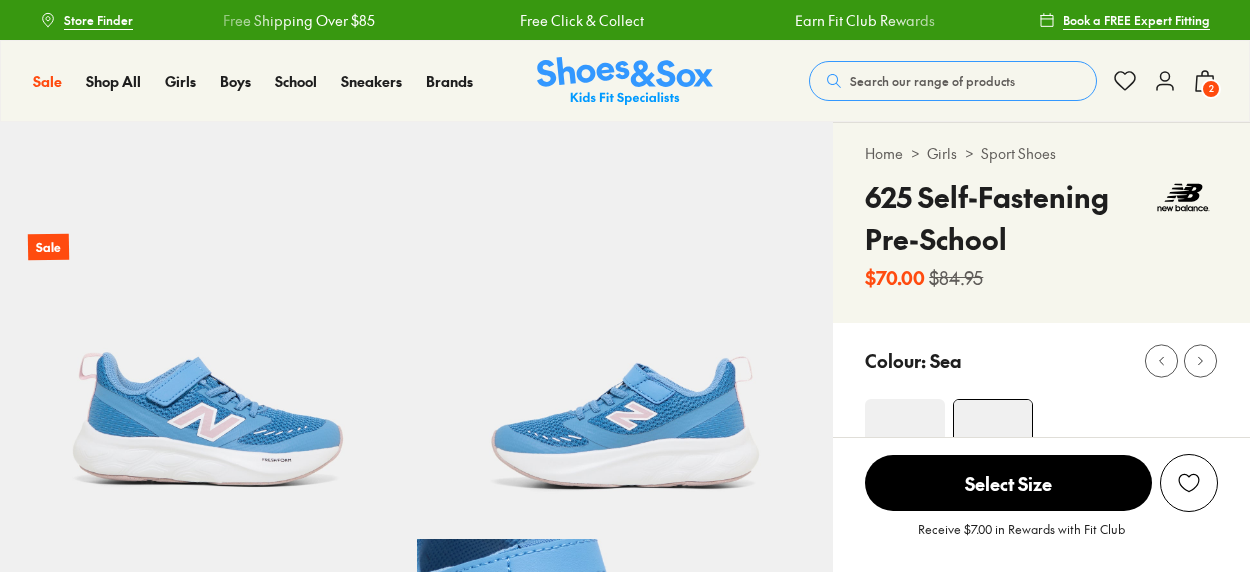 scroll, scrollTop: 0, scrollLeft: 0, axis: both 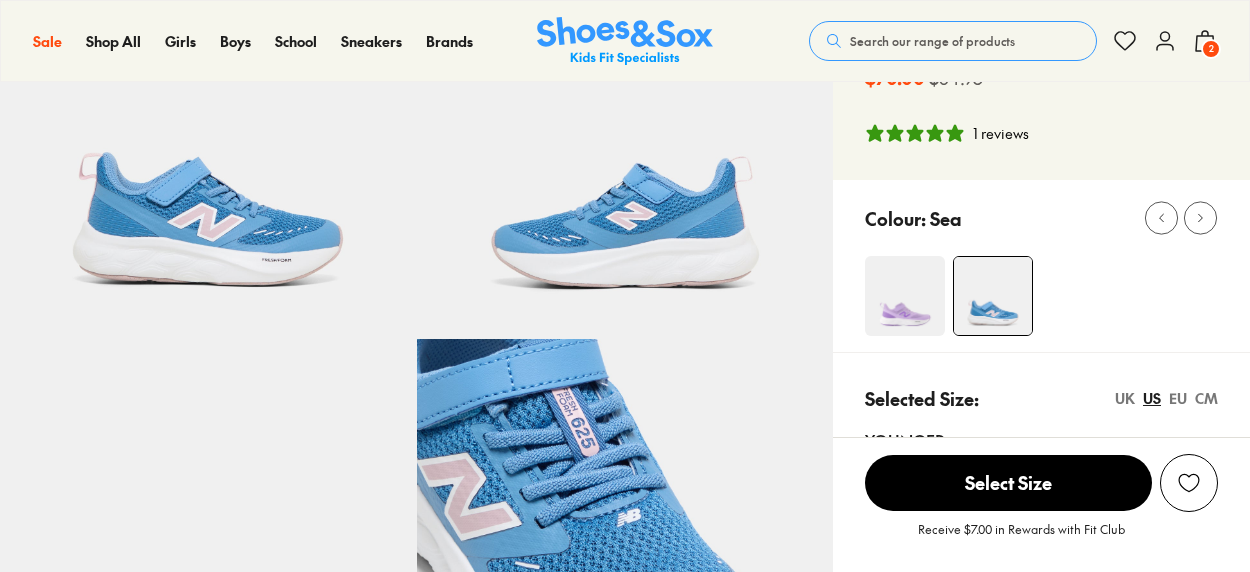 select on "*" 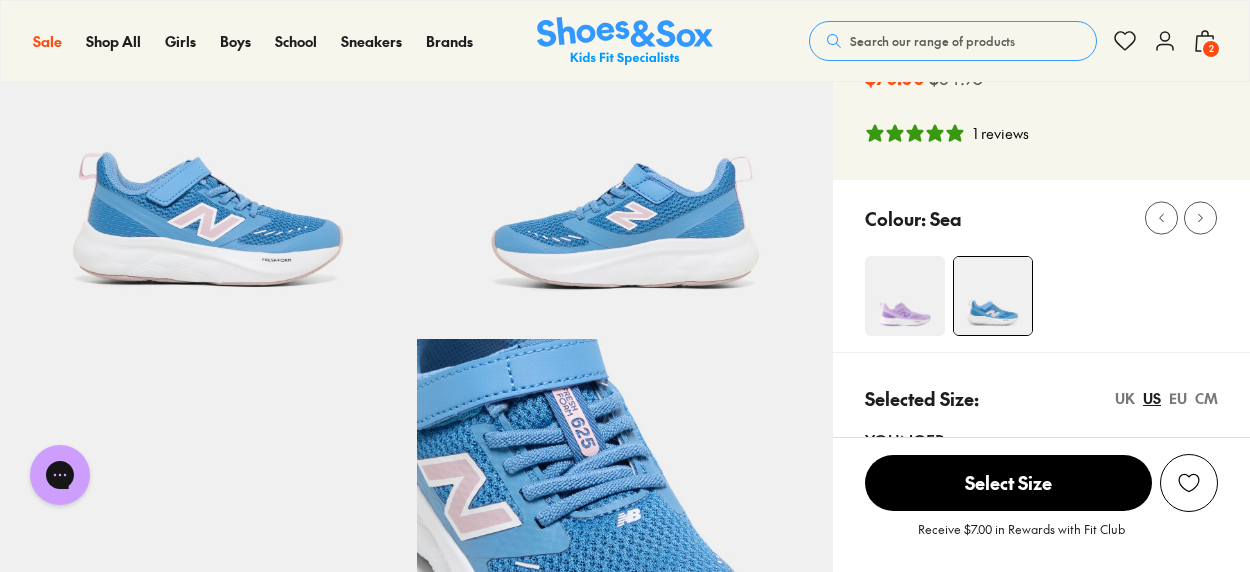 scroll, scrollTop: 400, scrollLeft: 0, axis: vertical 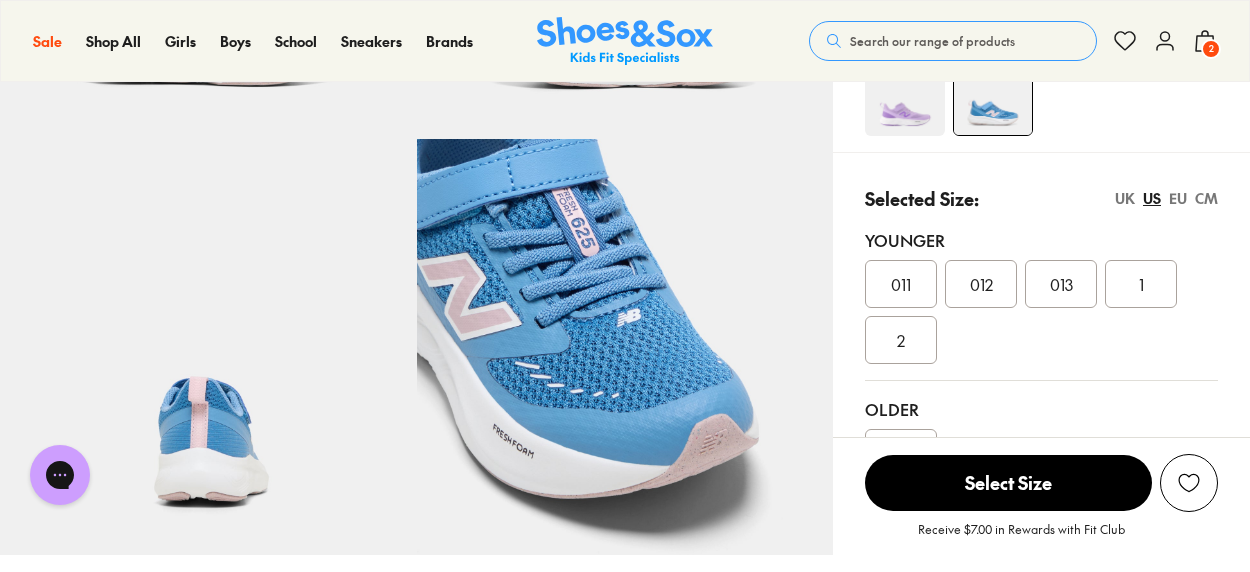 click at bounding box center [905, 96] 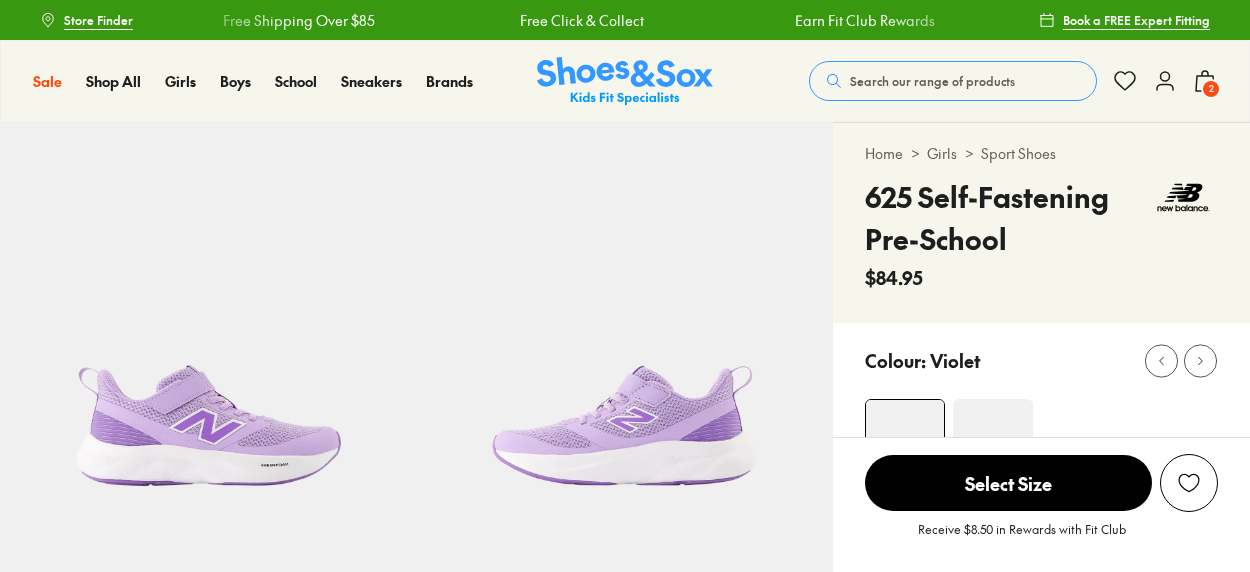 scroll, scrollTop: 0, scrollLeft: 0, axis: both 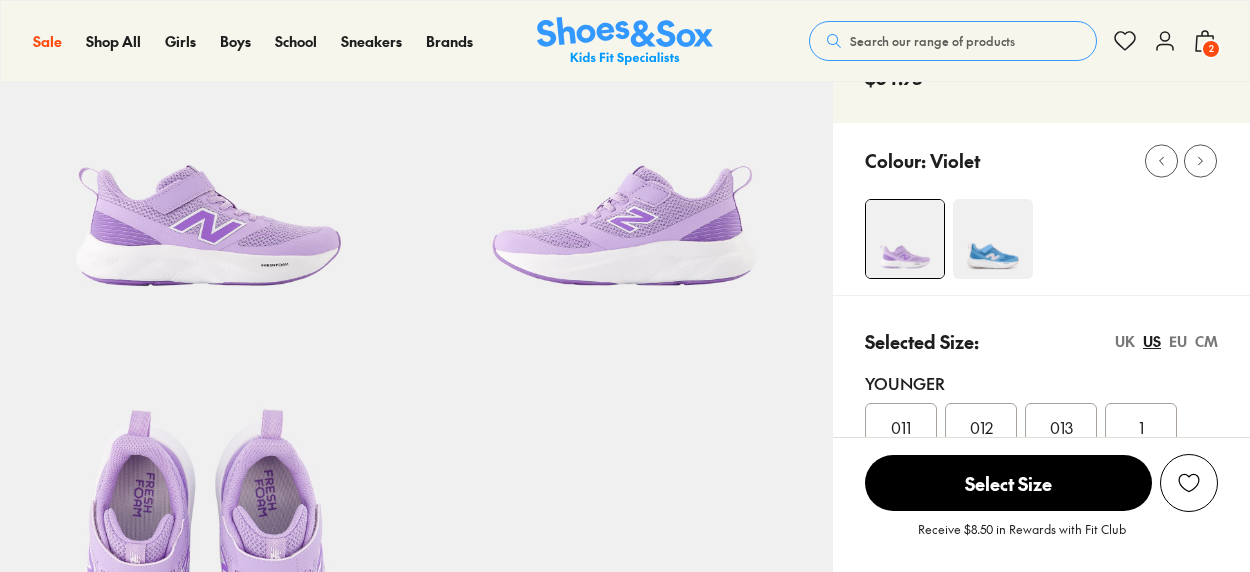 select on "*" 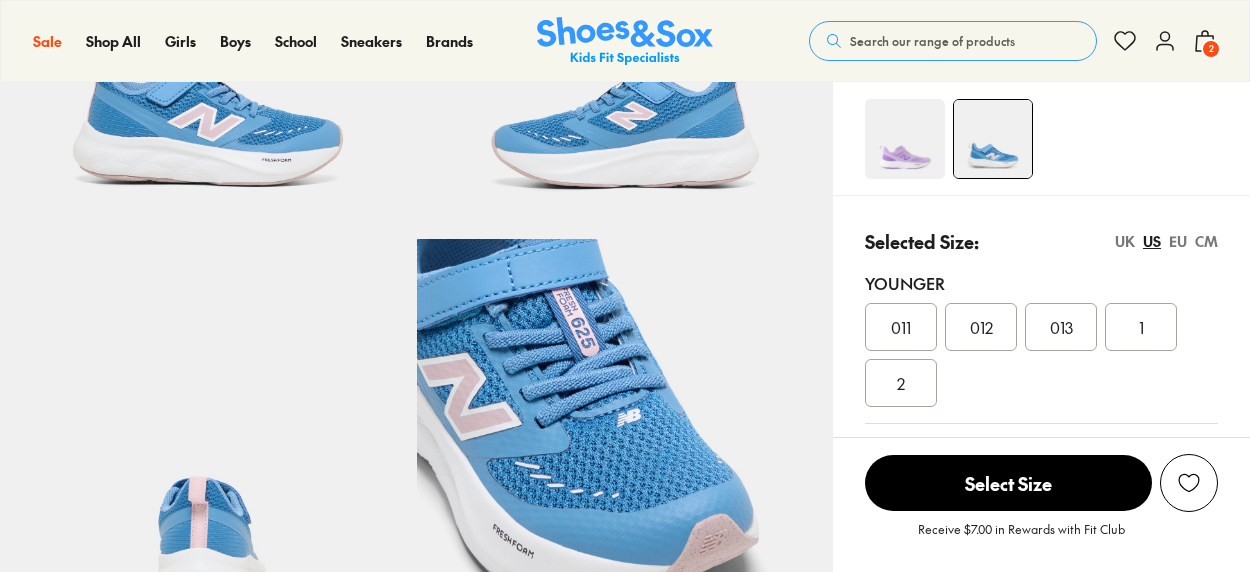 scroll, scrollTop: 300, scrollLeft: 0, axis: vertical 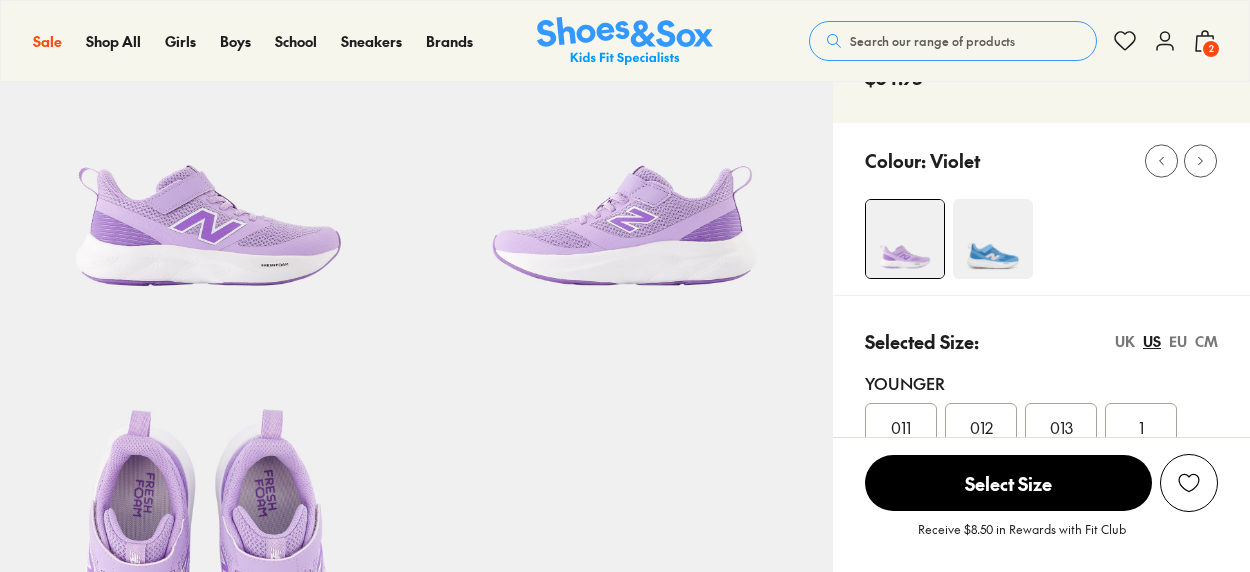 select on "*" 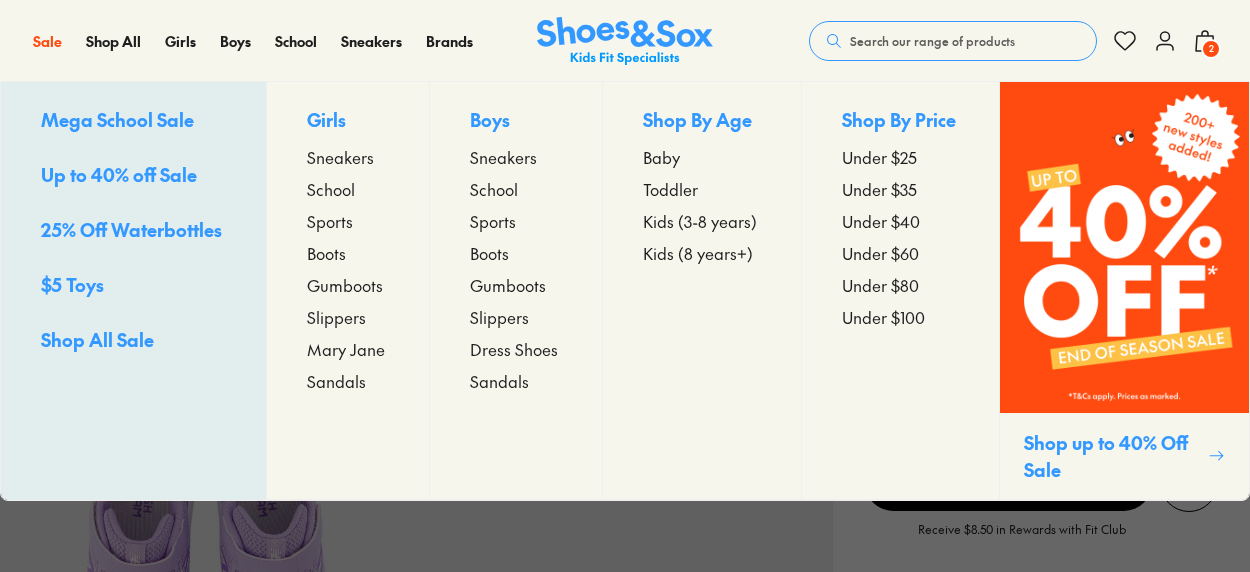 scroll, scrollTop: 0, scrollLeft: 0, axis: both 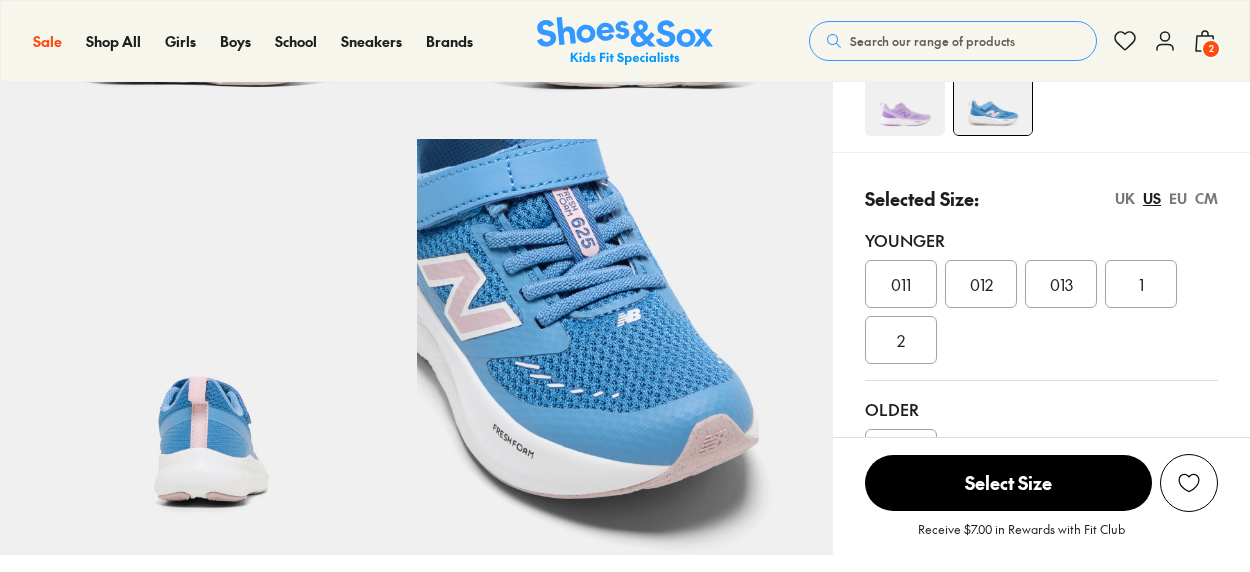 select on "*" 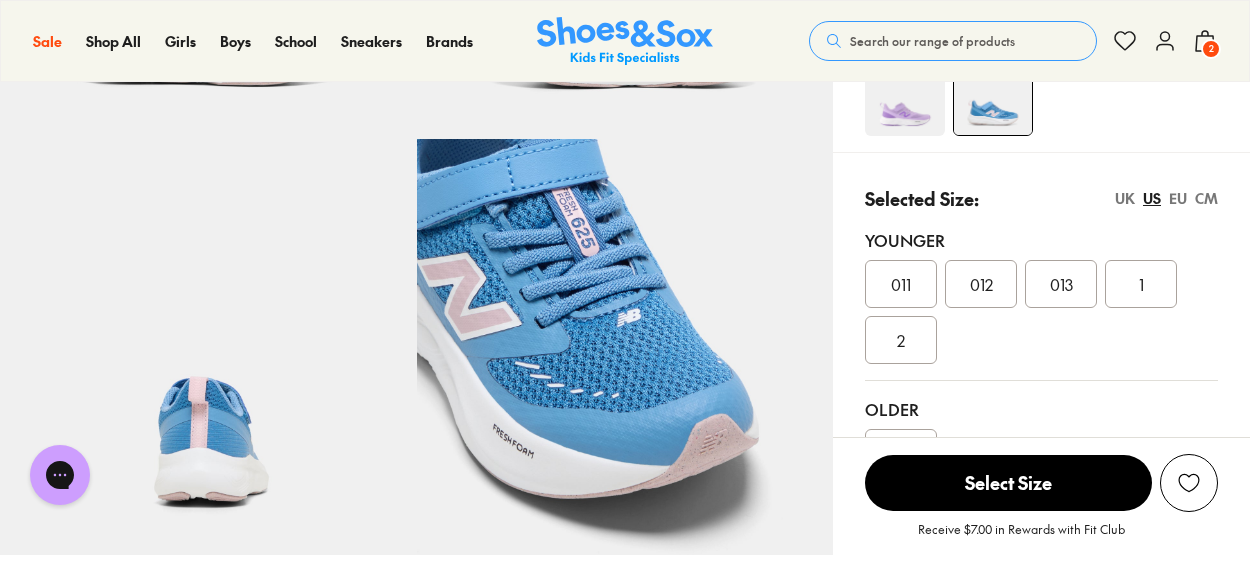 scroll, scrollTop: 0, scrollLeft: 0, axis: both 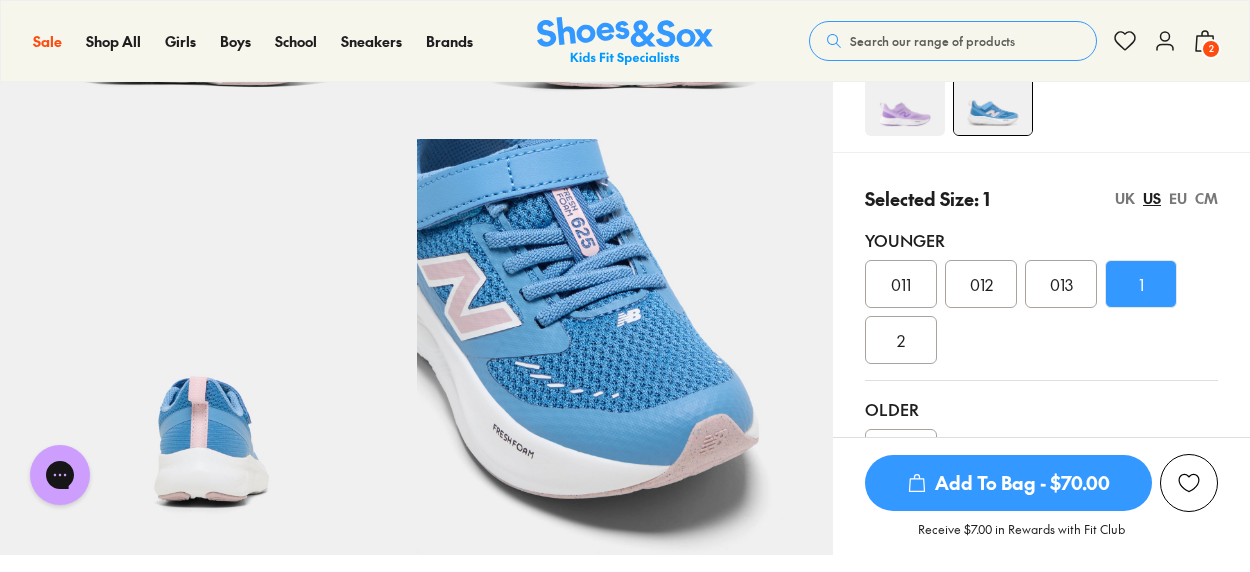 click on "Add To Bag - $70.00" at bounding box center [1008, 483] 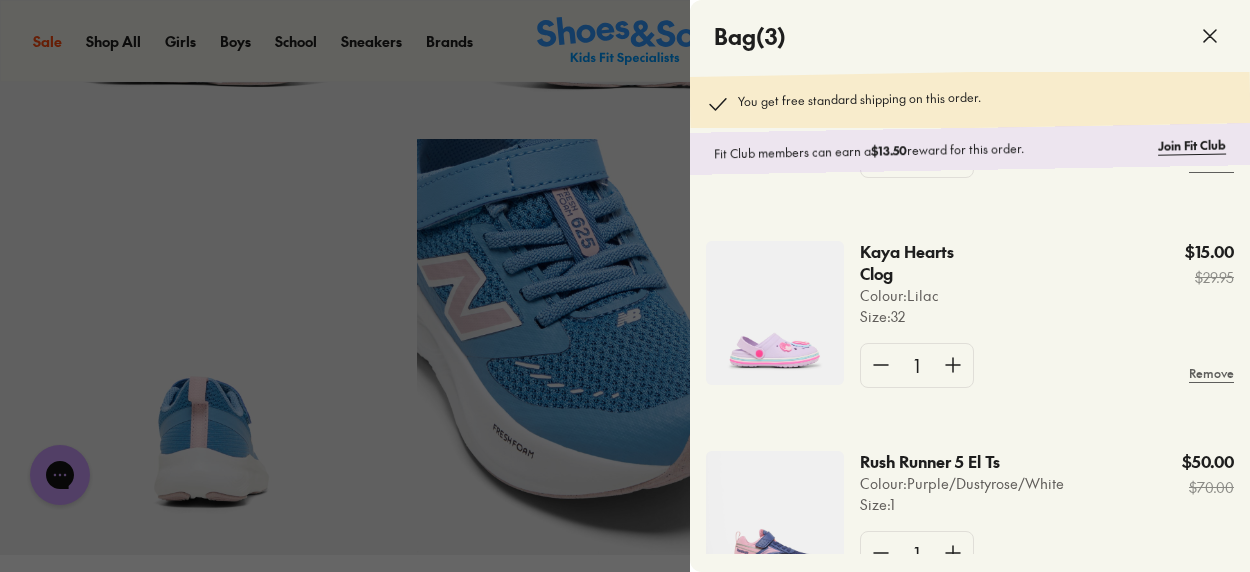 scroll, scrollTop: 268, scrollLeft: 0, axis: vertical 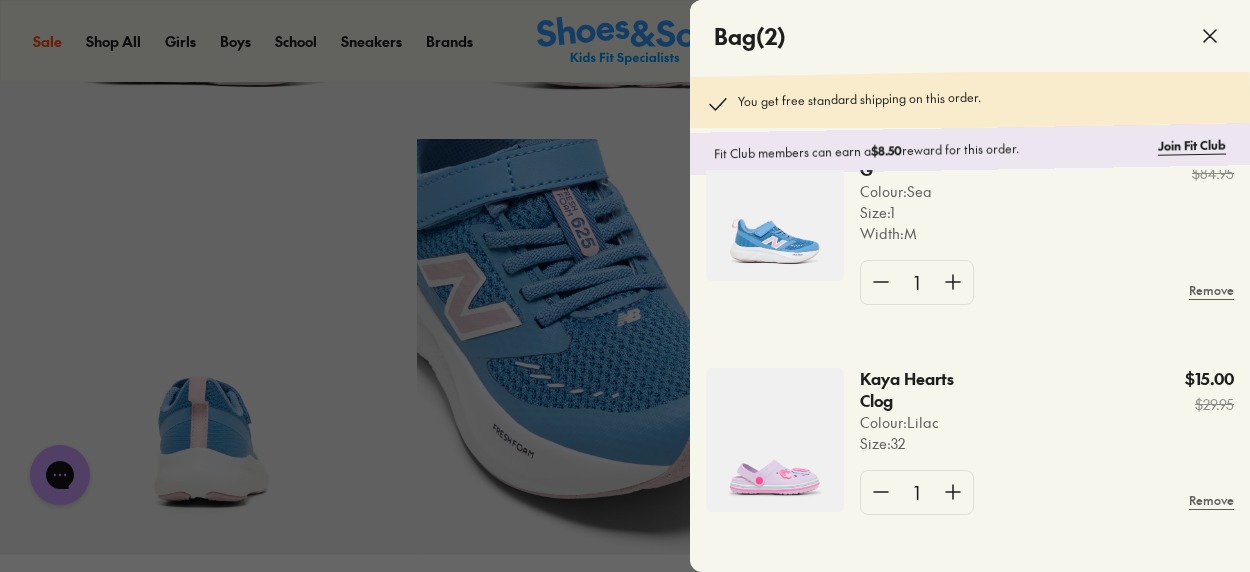 click 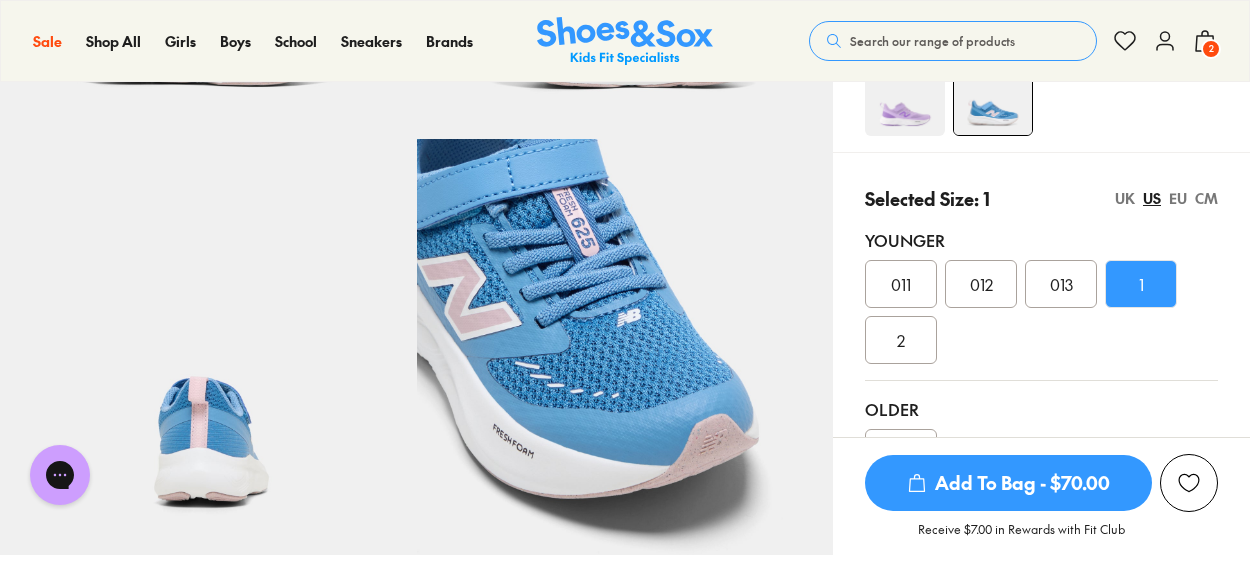 click 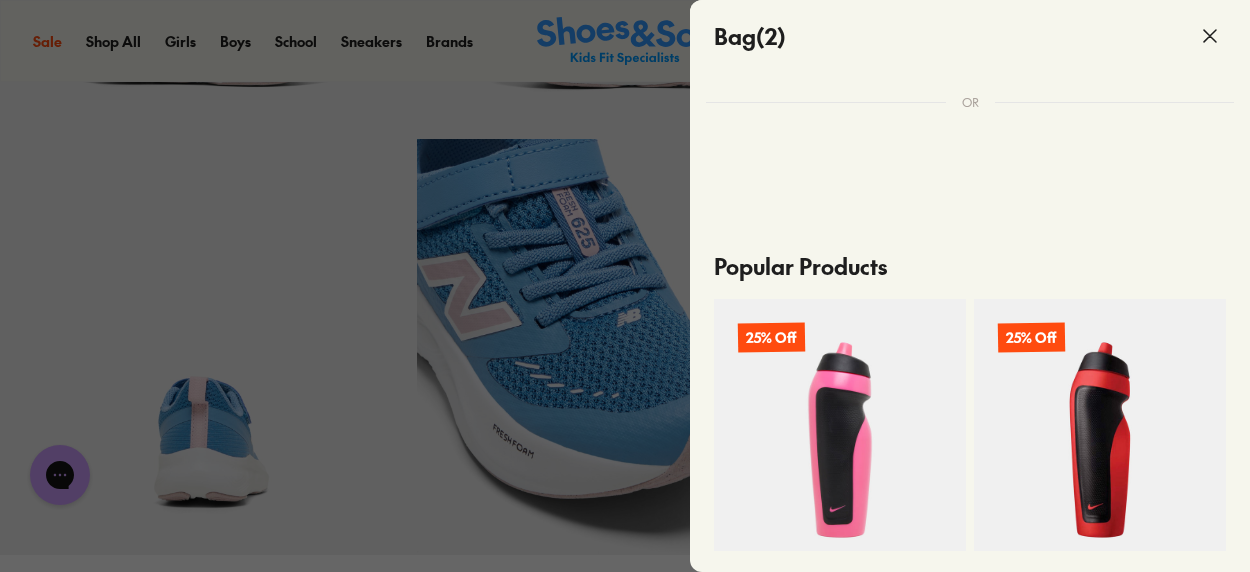 scroll, scrollTop: 470, scrollLeft: 0, axis: vertical 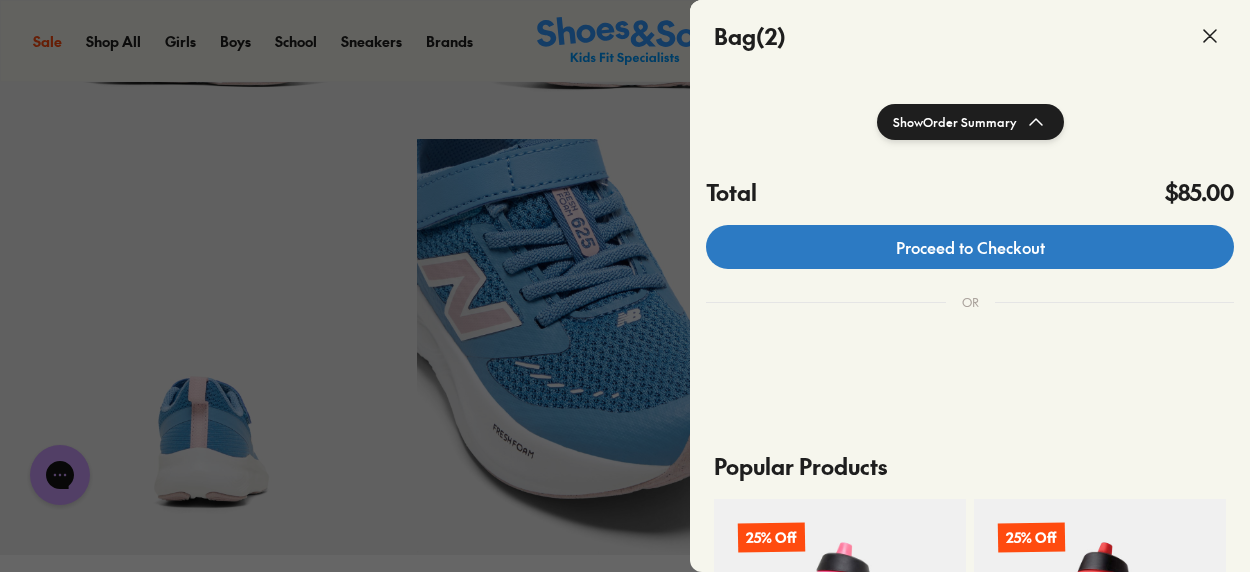 click on "Proceed to Checkout" 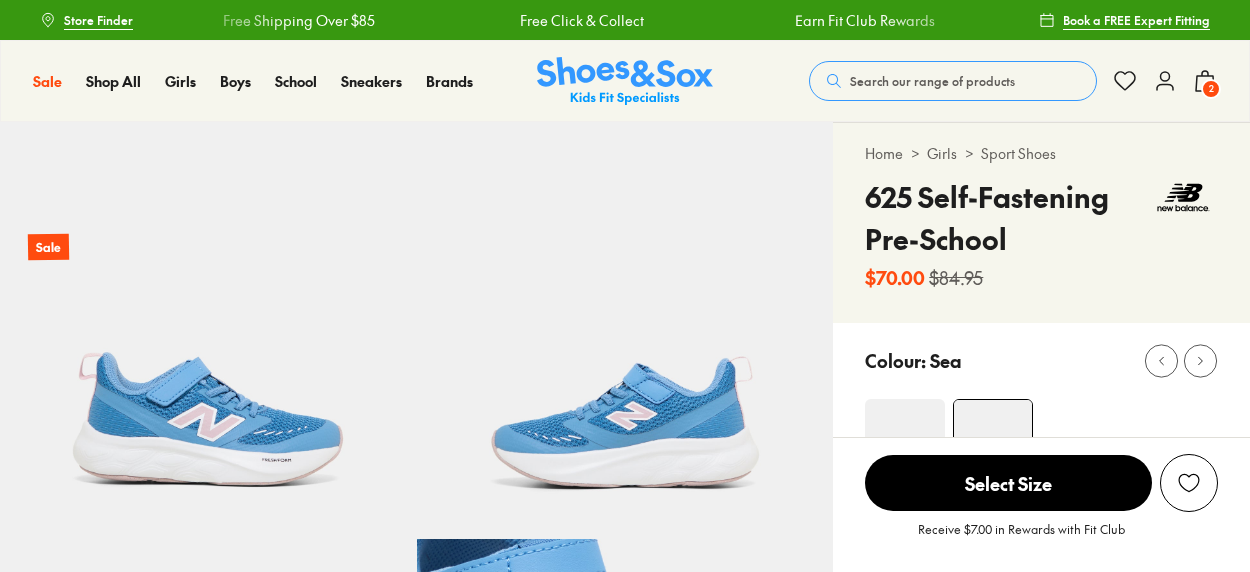 scroll, scrollTop: 0, scrollLeft: 0, axis: both 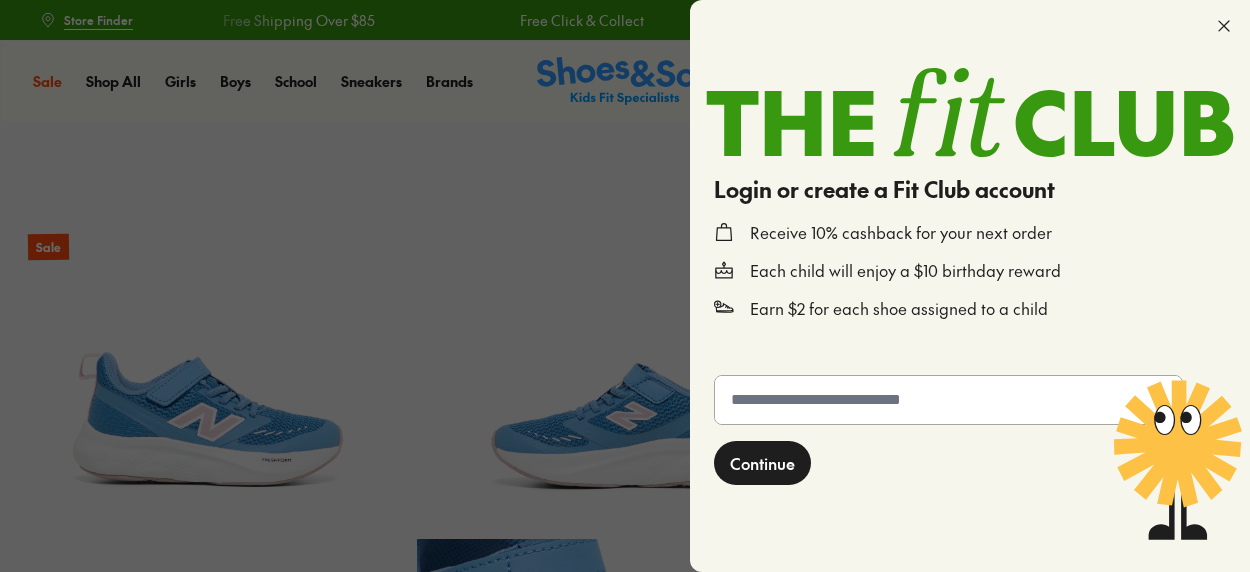 select on "*" 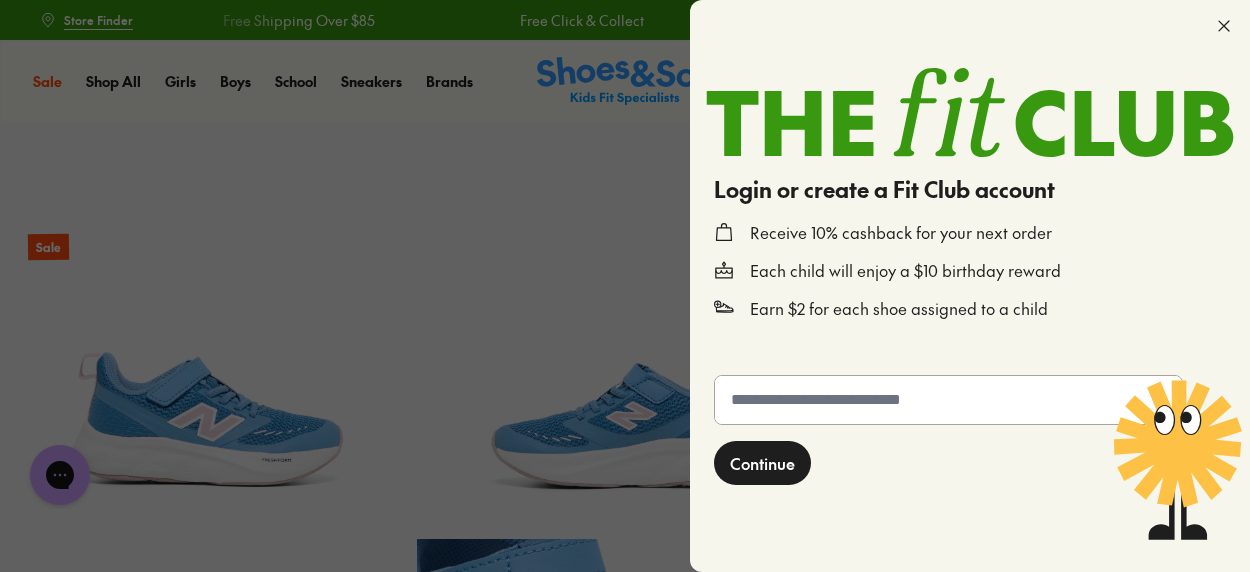 scroll, scrollTop: 0, scrollLeft: 0, axis: both 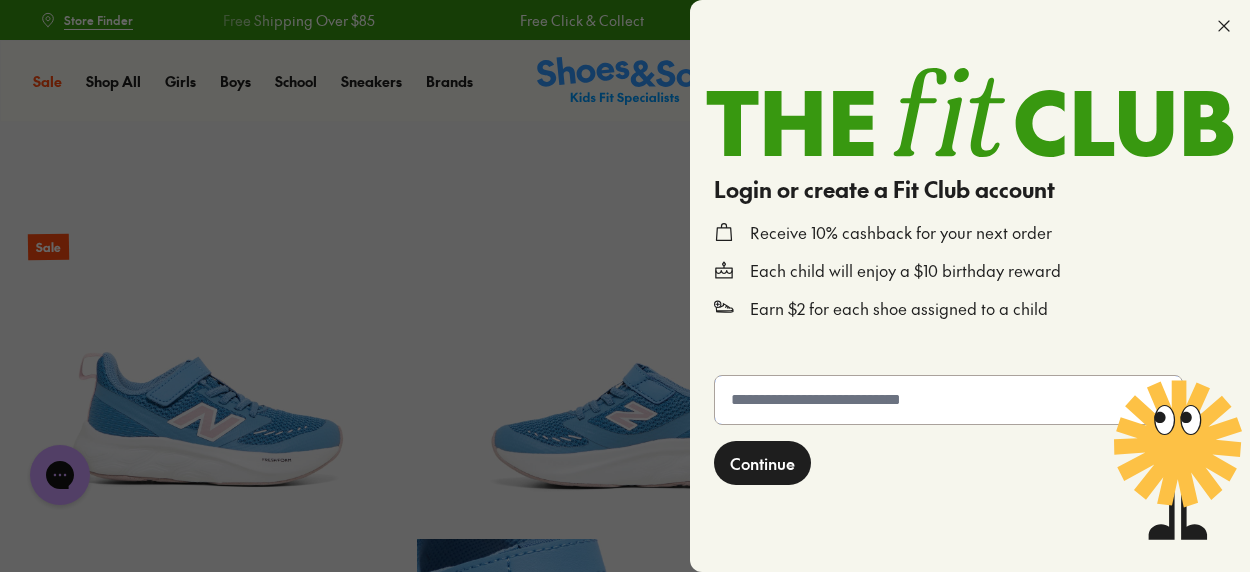 click 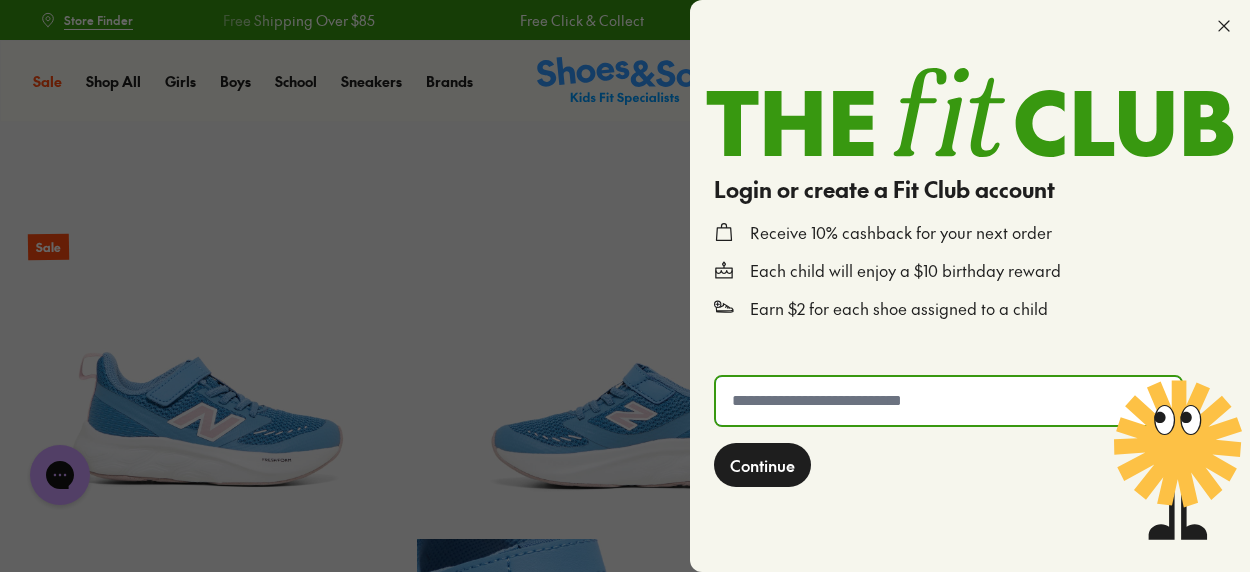 type on "**********" 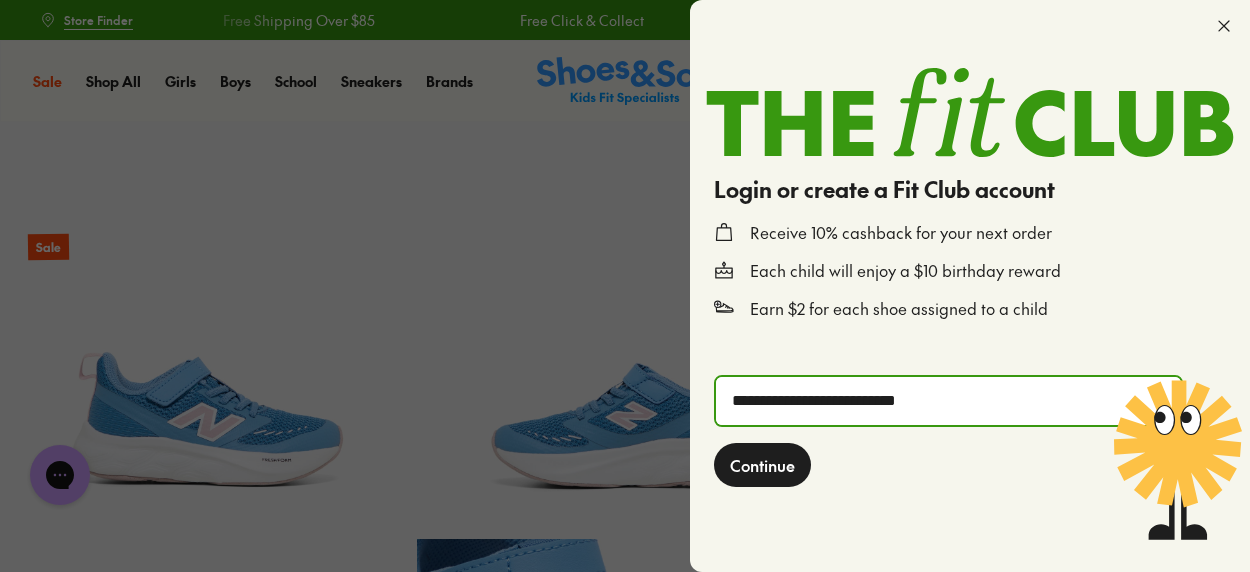click on "Continue" 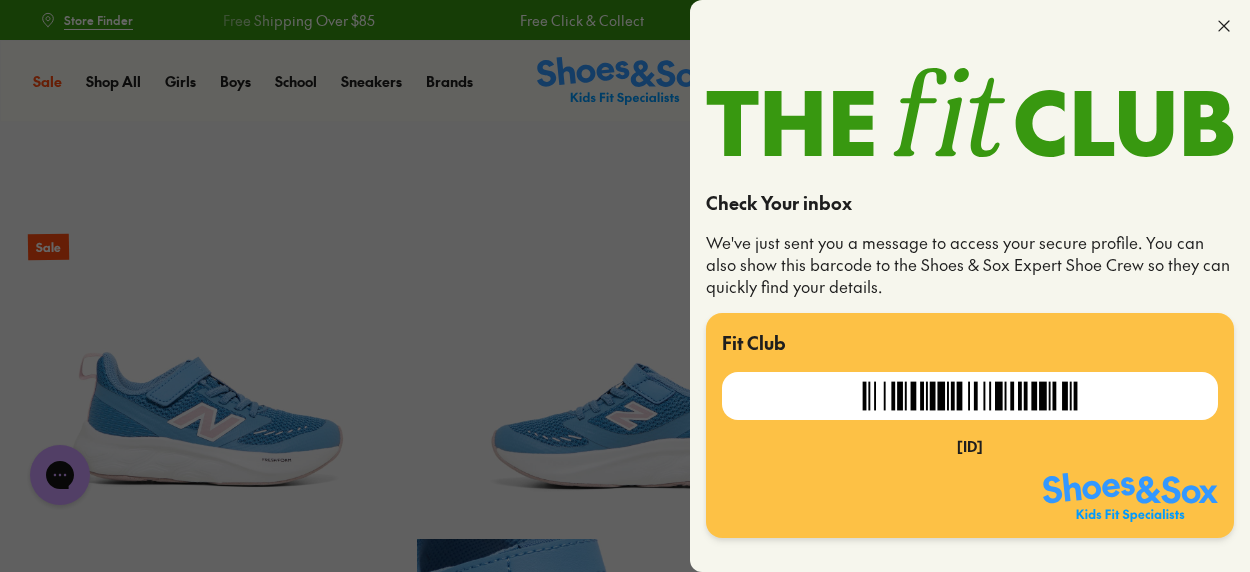 drag, startPoint x: 928, startPoint y: 448, endPoint x: 1012, endPoint y: 447, distance: 84.00595 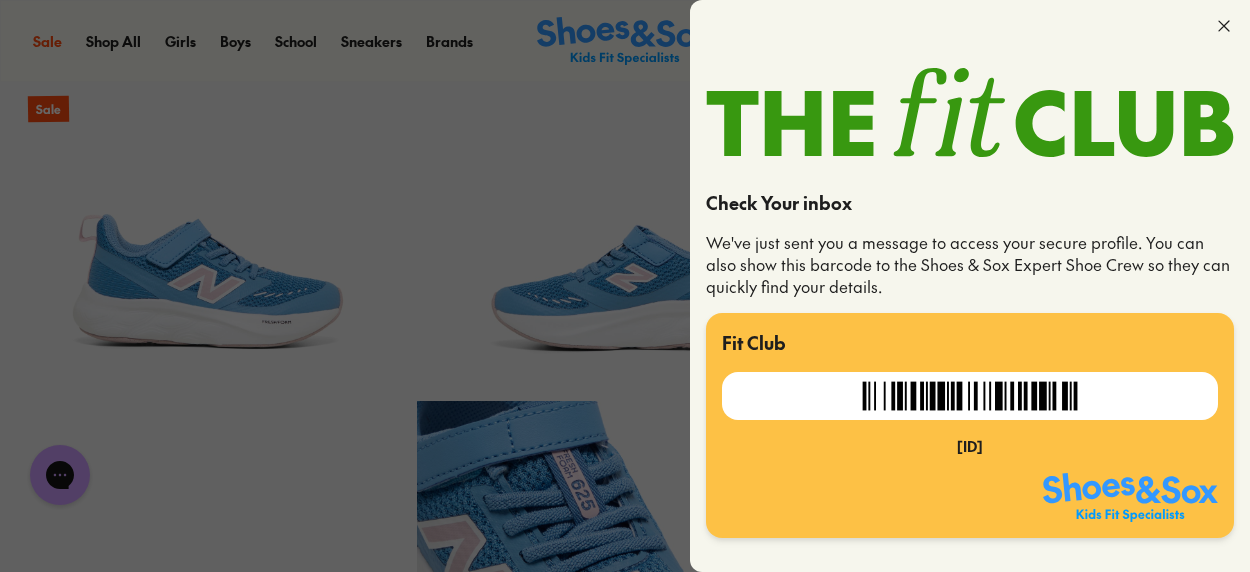 scroll, scrollTop: 300, scrollLeft: 0, axis: vertical 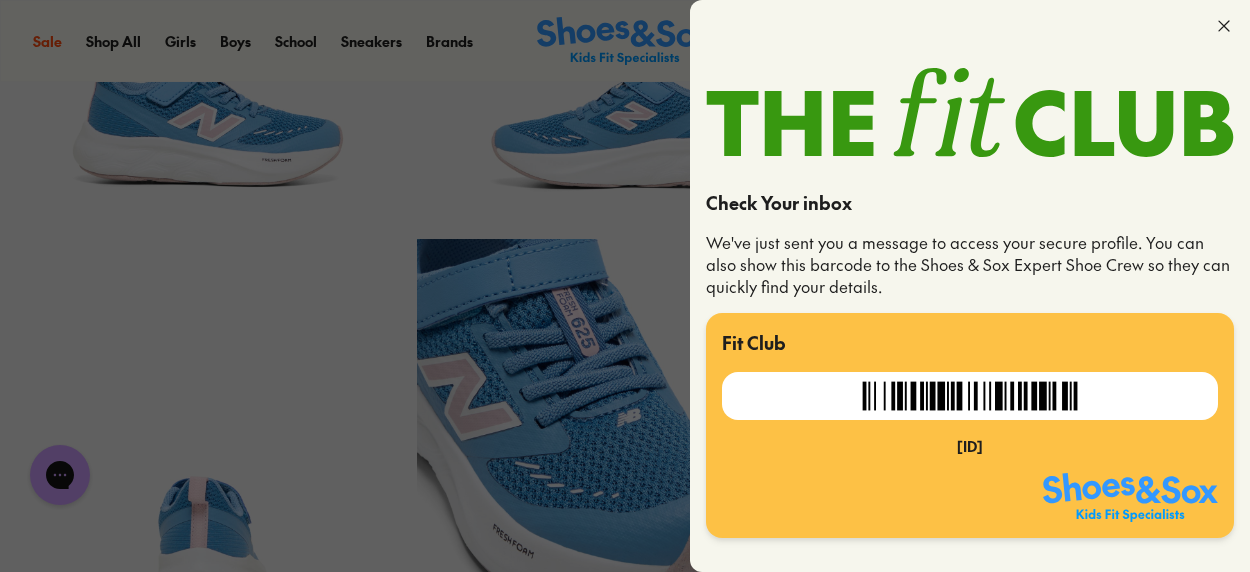 click on "We've just sent you a message to access your secure profile. You can also show this barcode to the Shoes & Sox Expert Shoe Crew so they can quickly find your details." 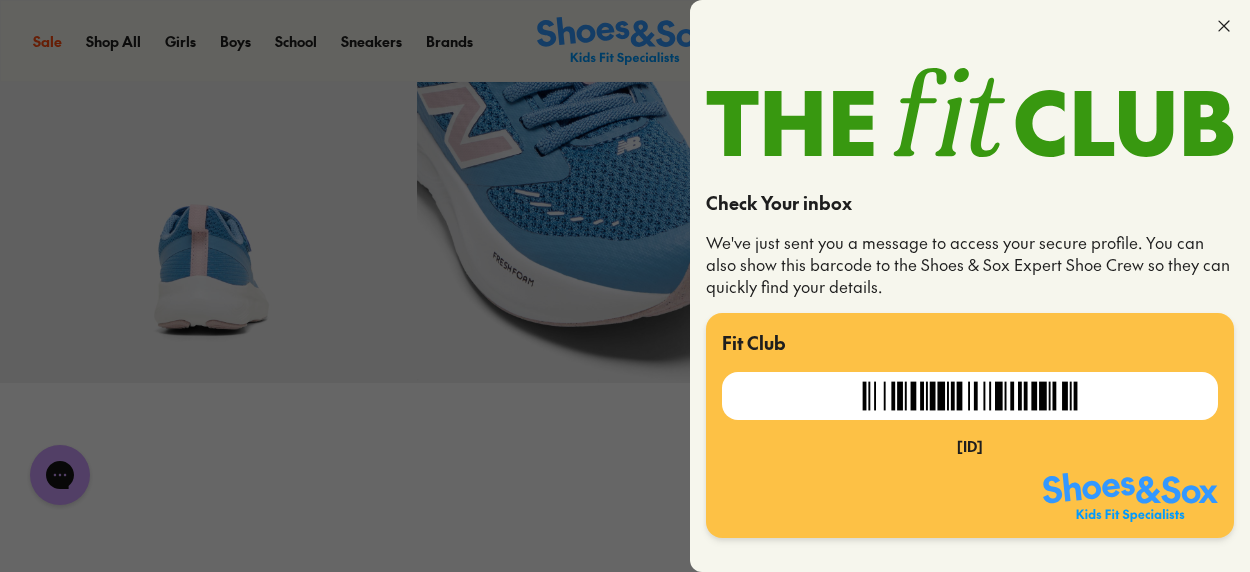 scroll, scrollTop: 700, scrollLeft: 0, axis: vertical 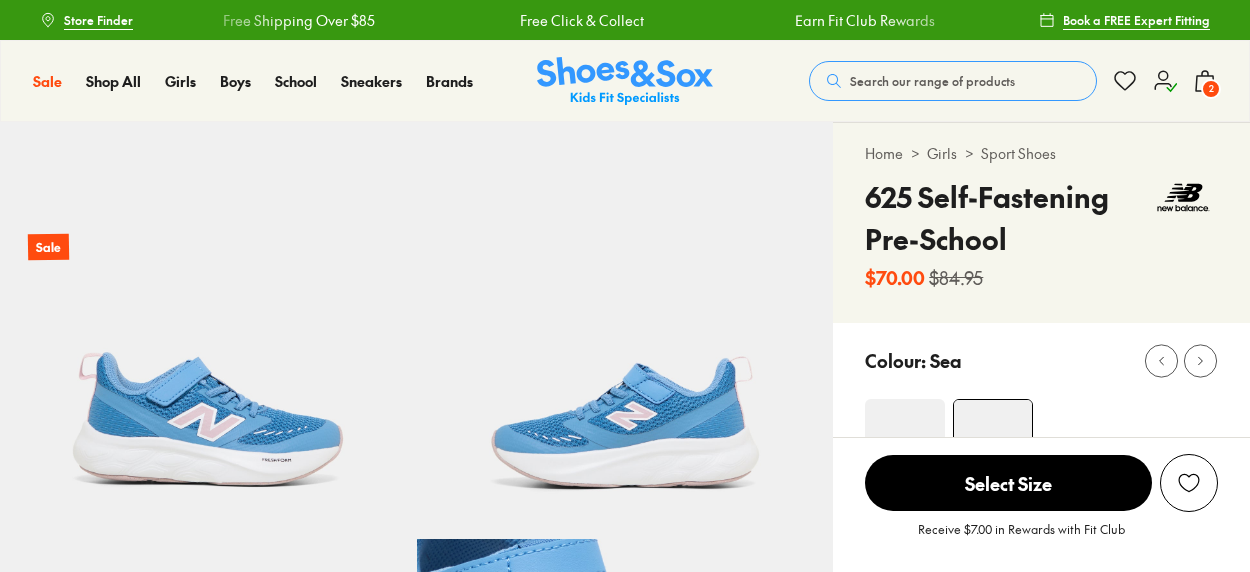 select on "*" 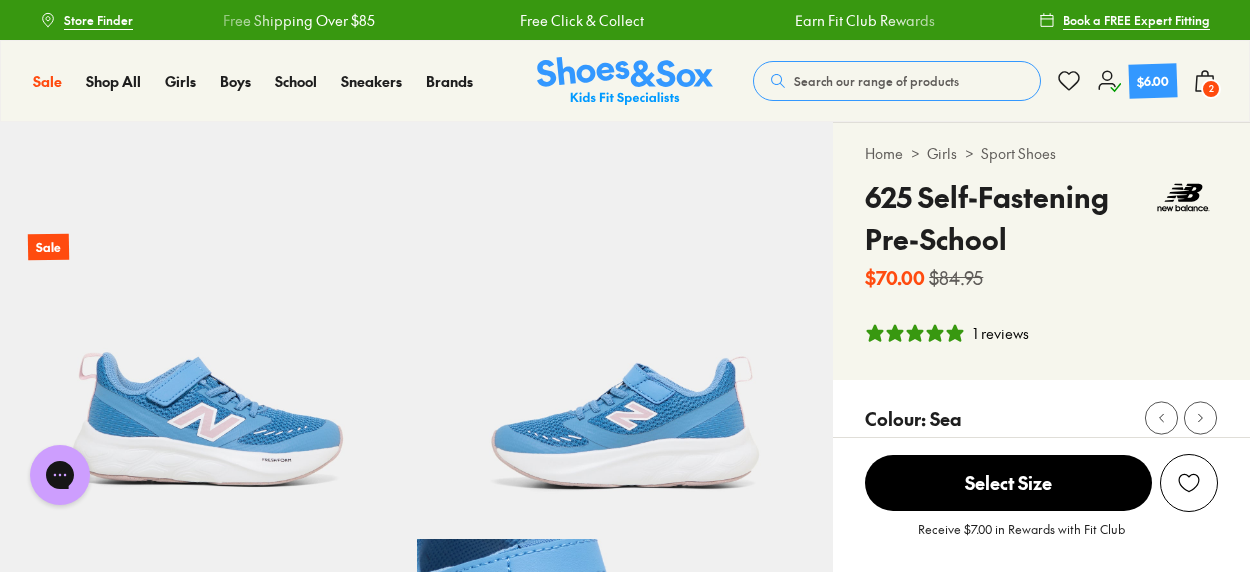 scroll, scrollTop: 0, scrollLeft: 0, axis: both 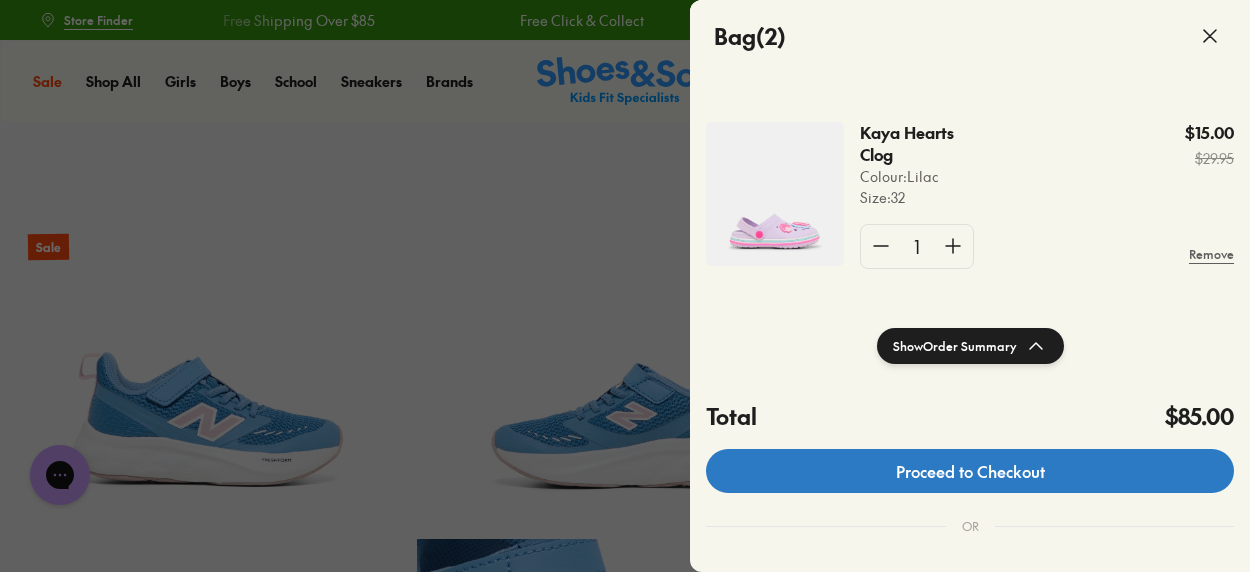 click on "Proceed to Checkout" 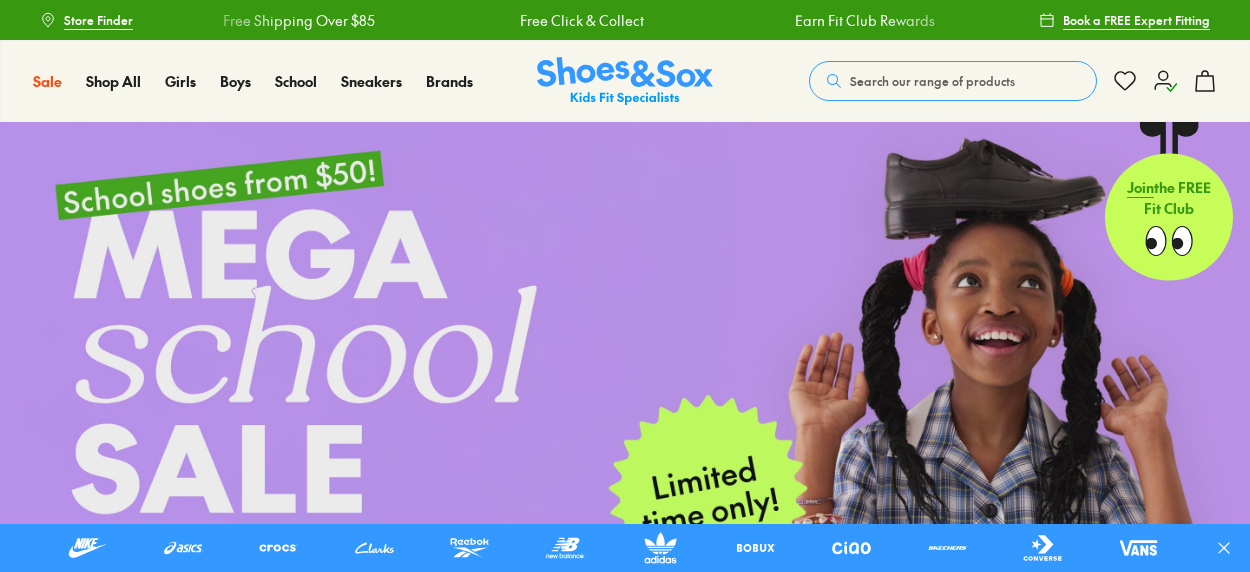 scroll, scrollTop: 0, scrollLeft: 0, axis: both 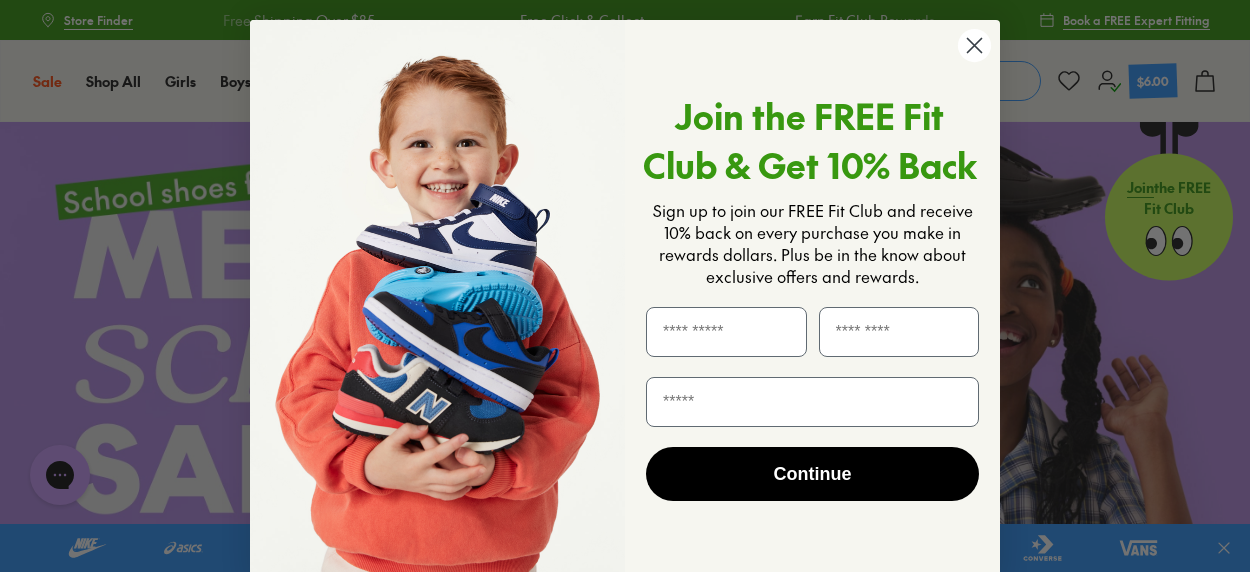 click 